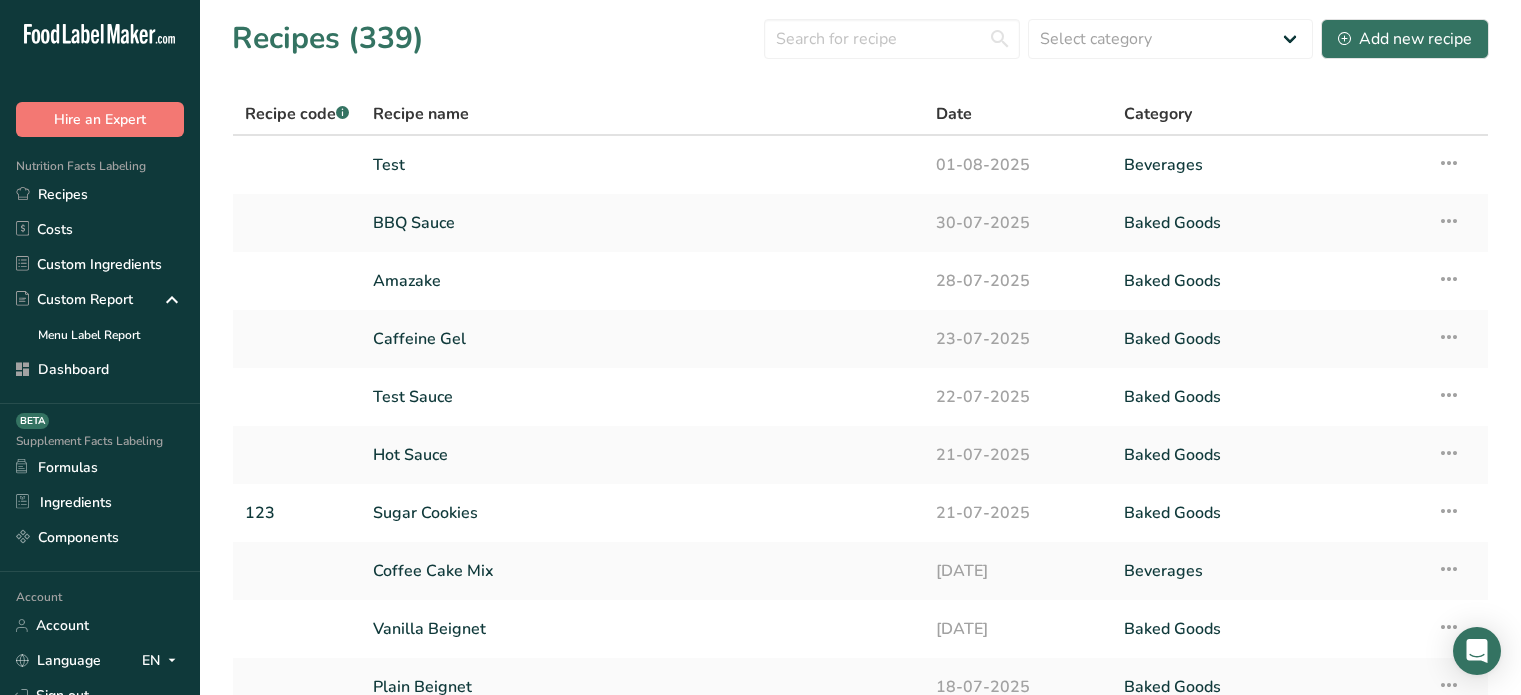 scroll, scrollTop: 0, scrollLeft: 0, axis: both 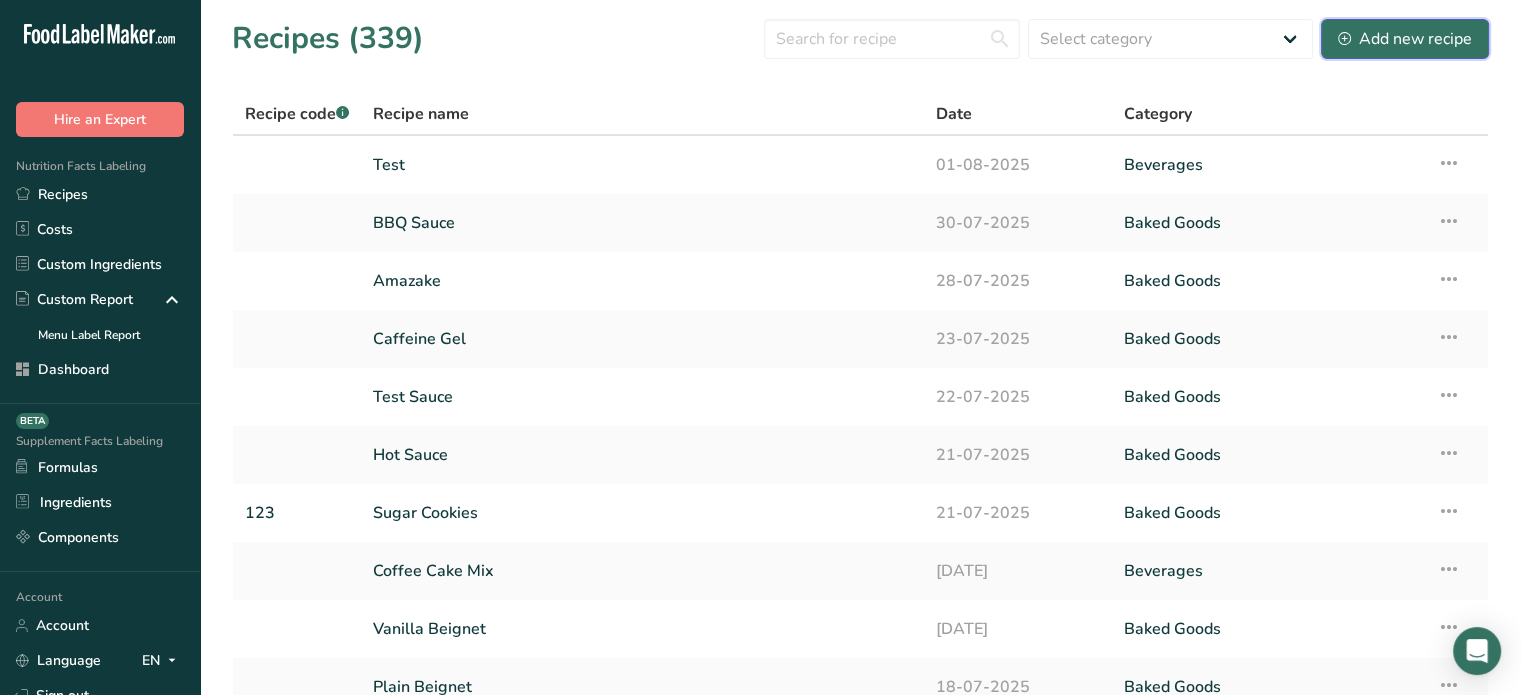 click on "Add new recipe" at bounding box center [1405, 39] 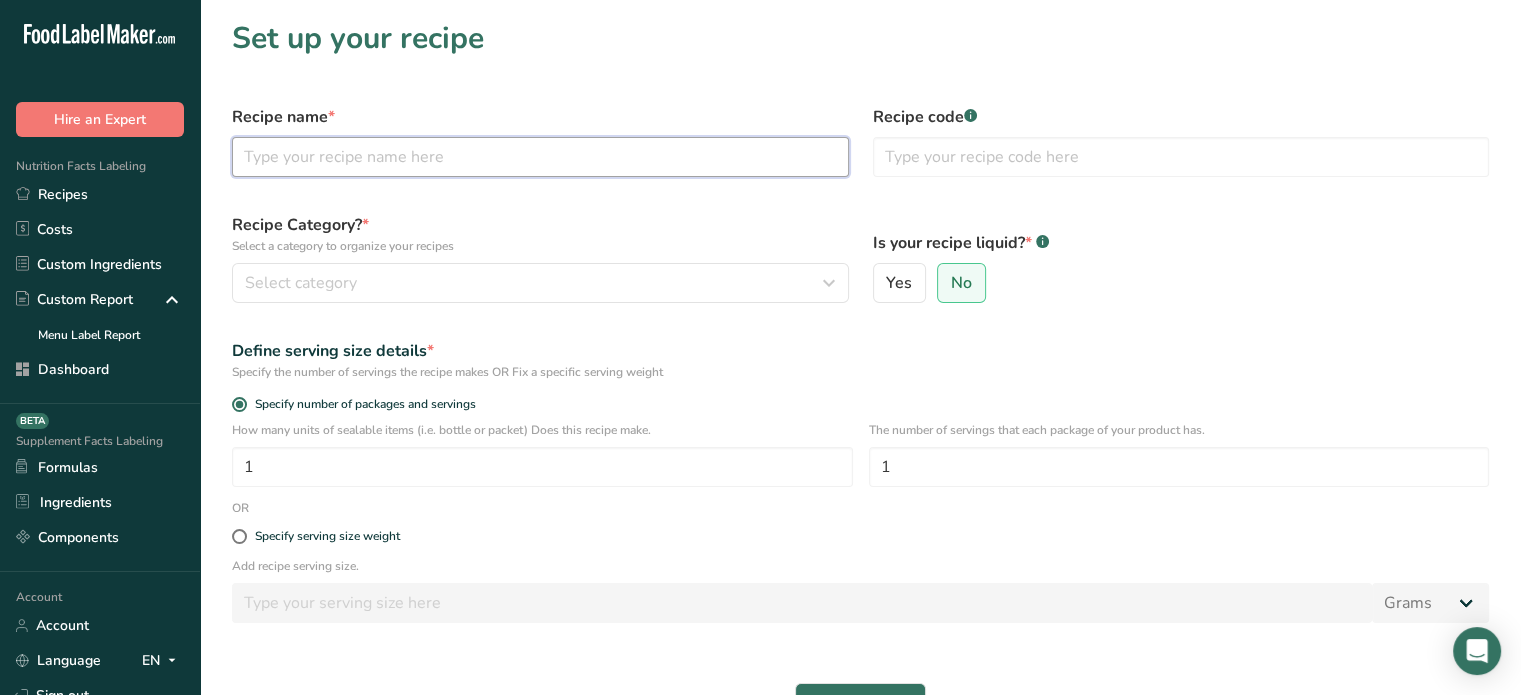 click at bounding box center [540, 157] 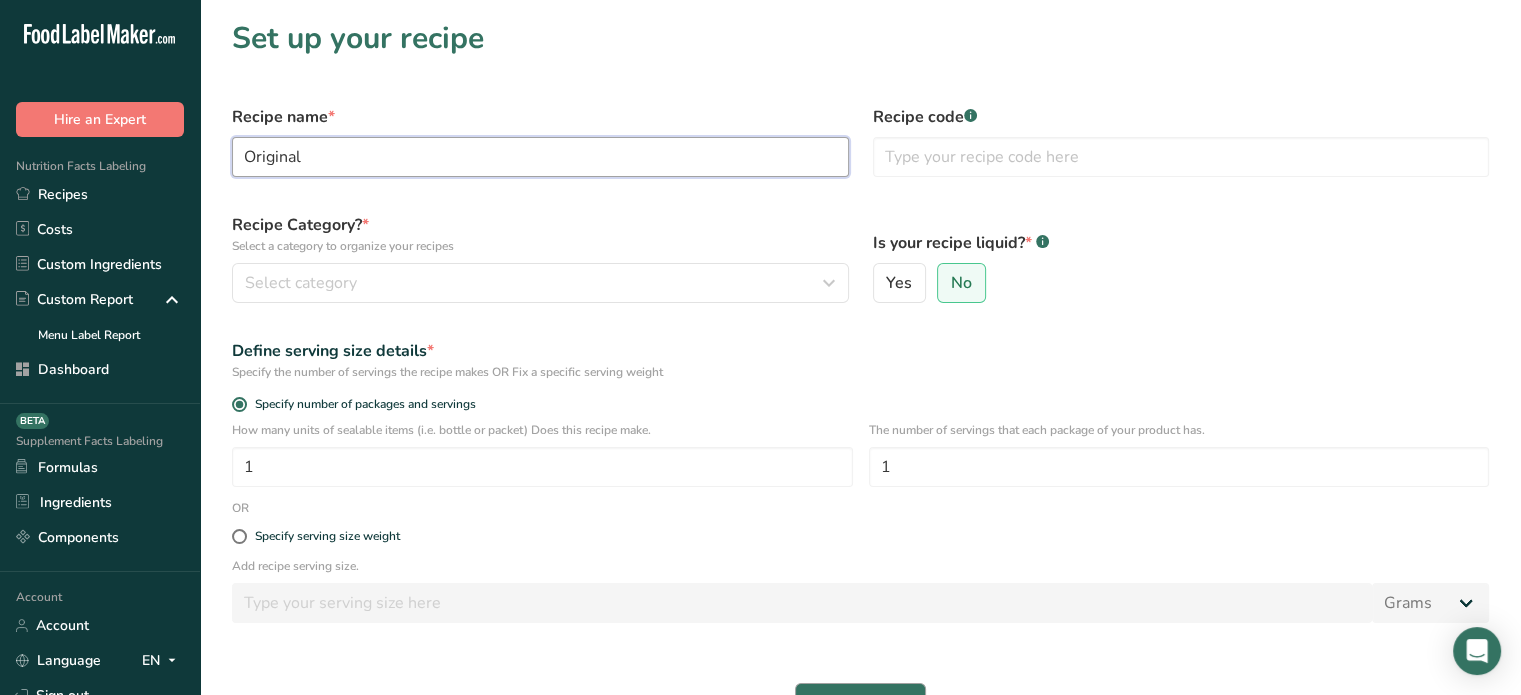 type on "Original" 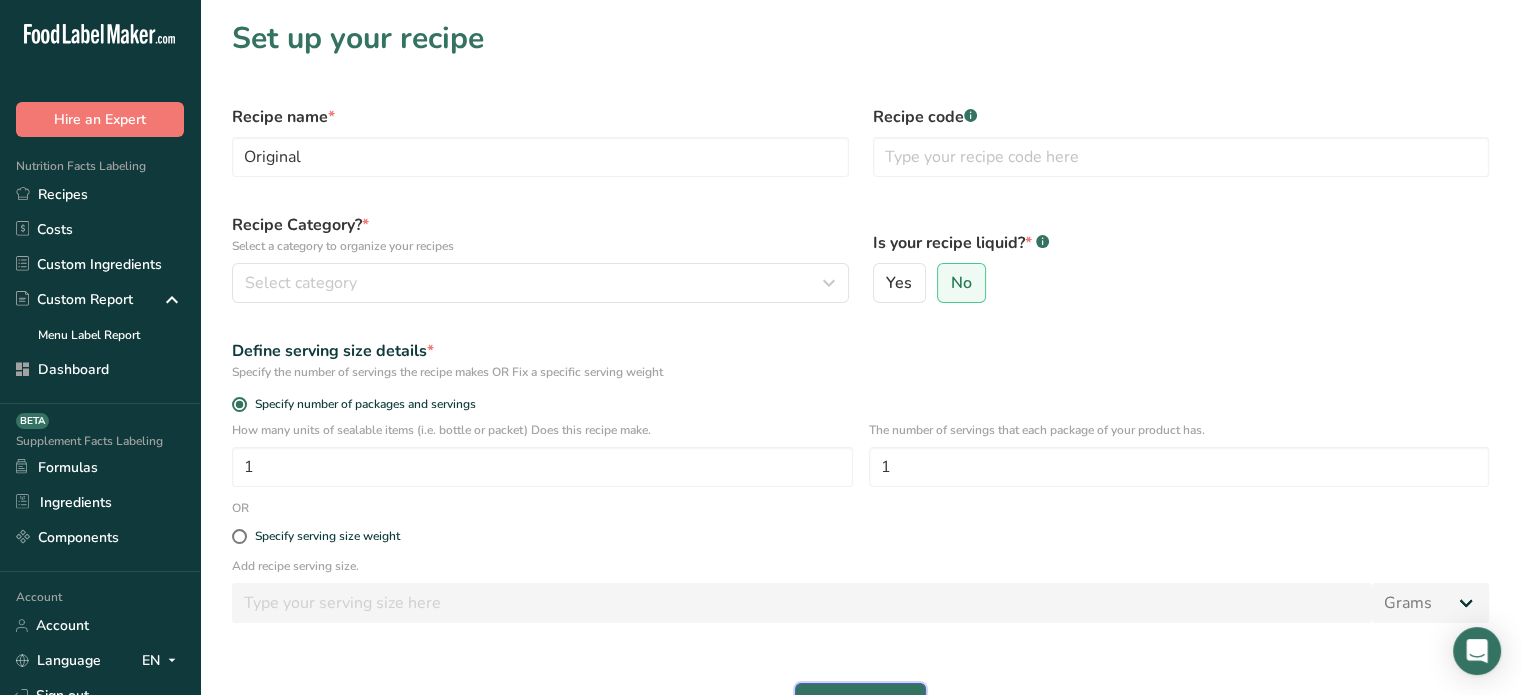 click on "Continue" at bounding box center (860, 703) 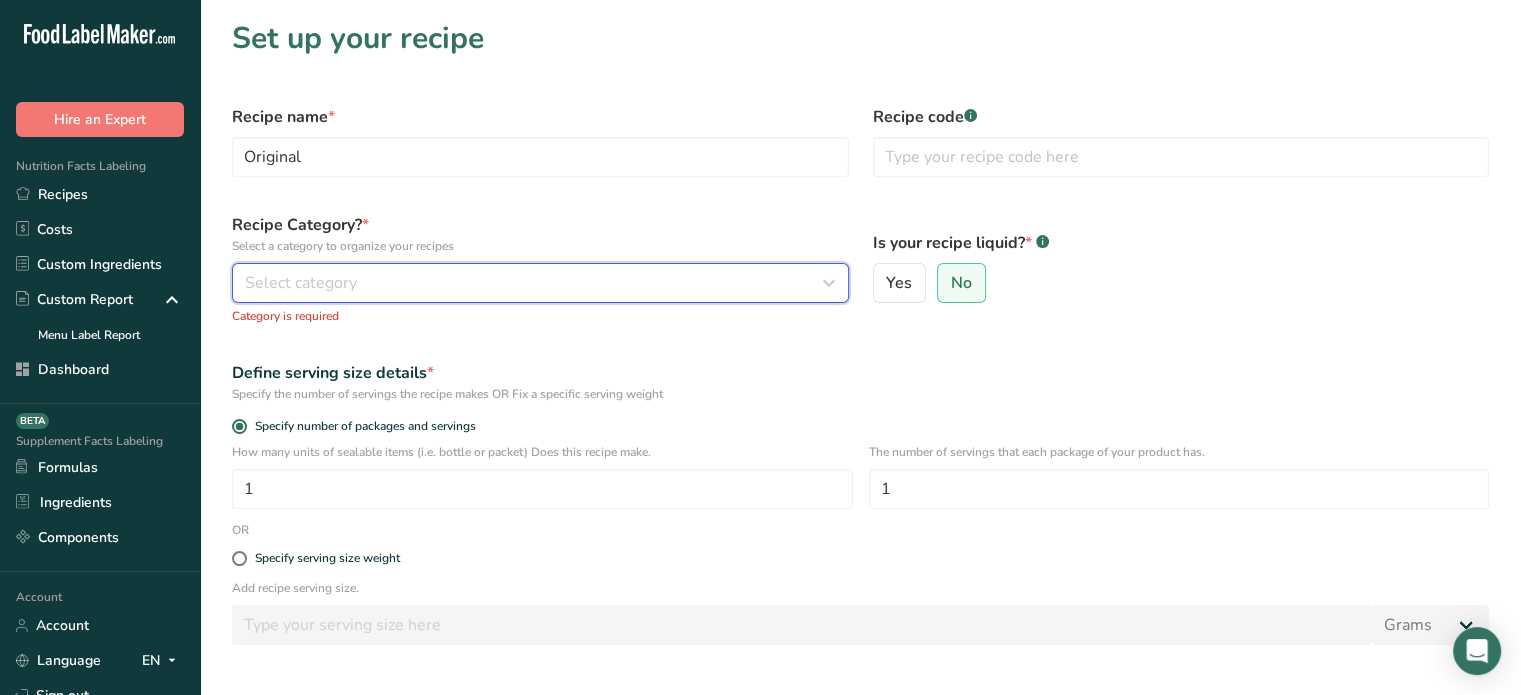 click on "Select category" at bounding box center [534, 283] 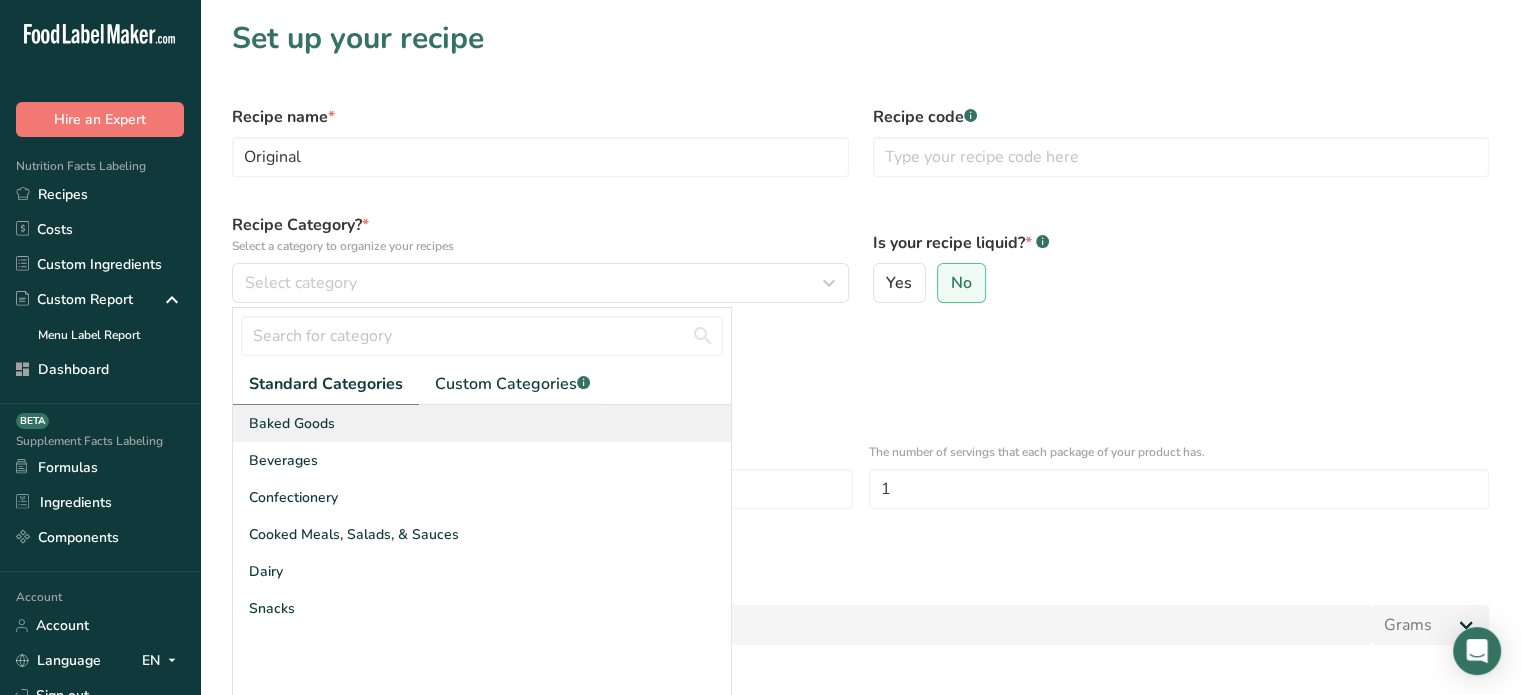 click on "Baked Goods" at bounding box center [482, 423] 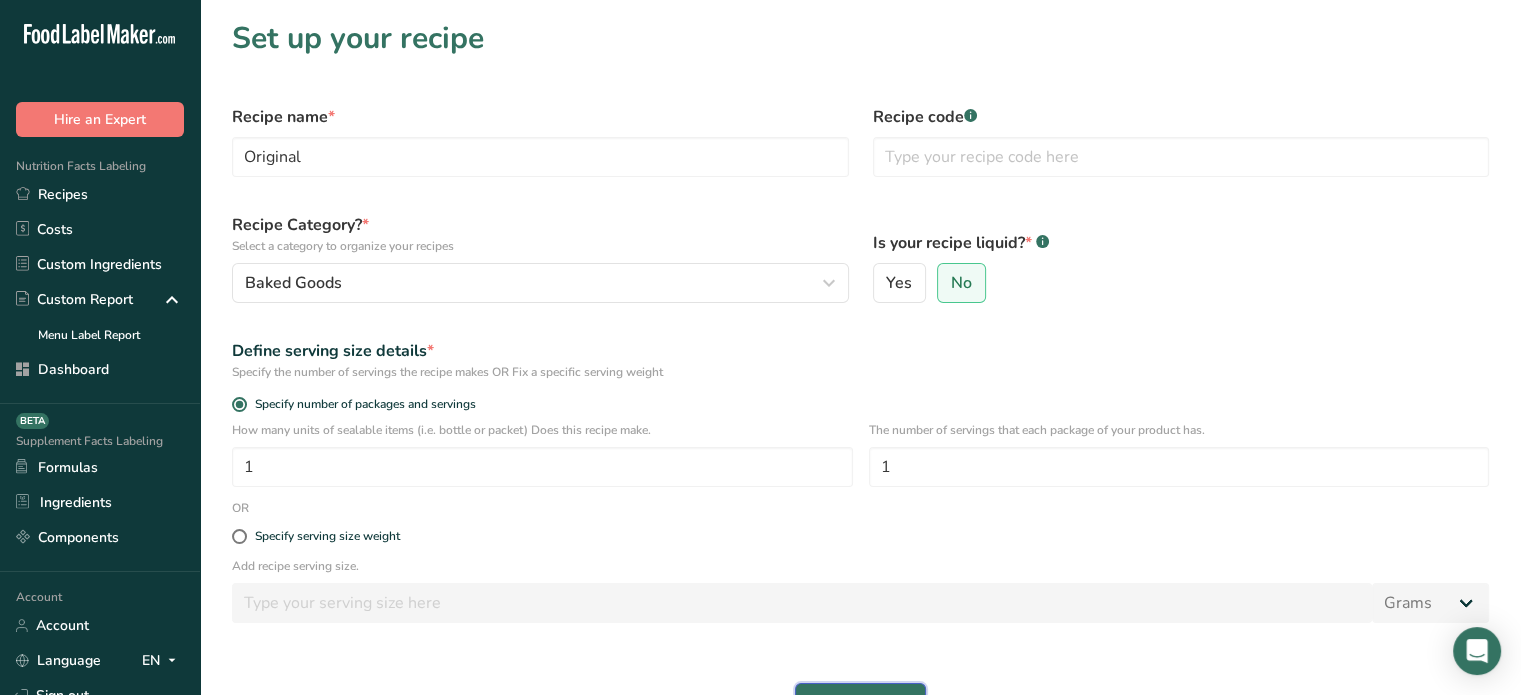 click on "Continue" at bounding box center (860, 703) 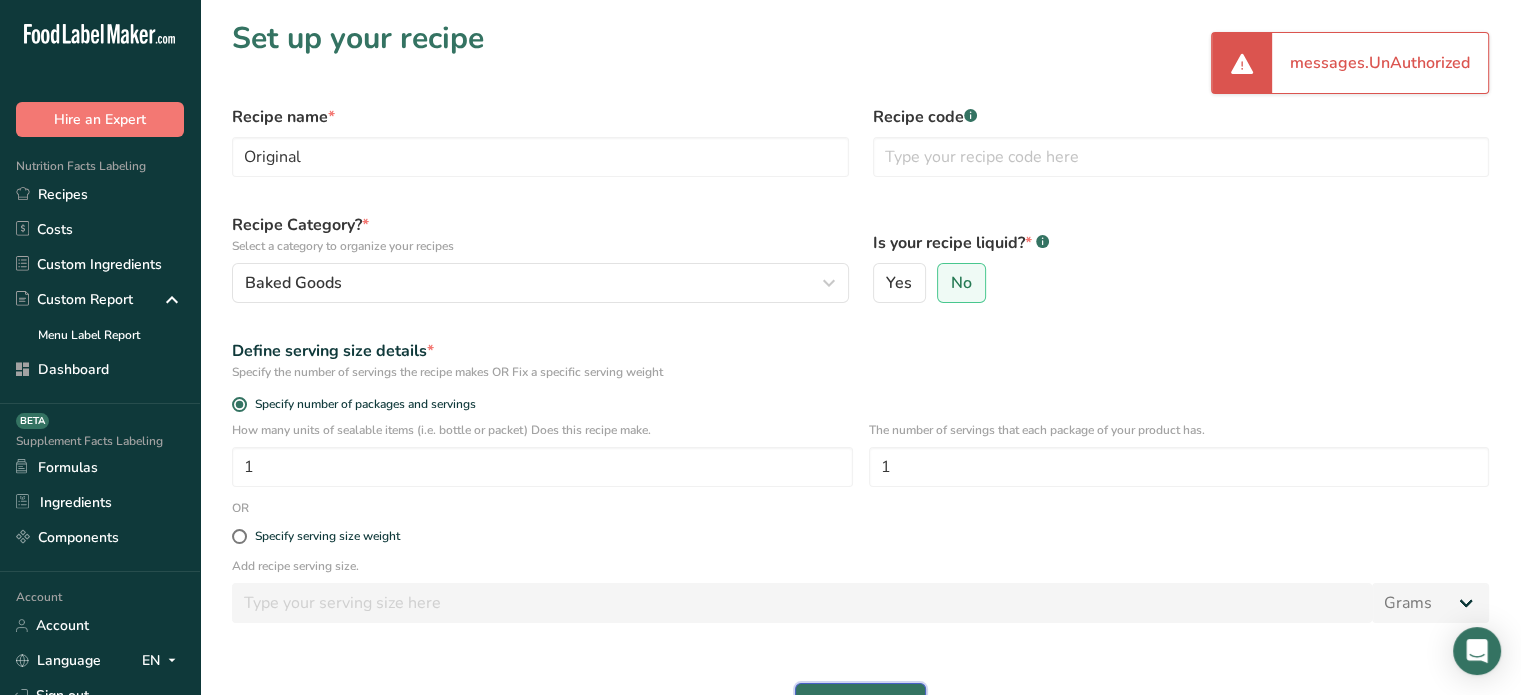 scroll, scrollTop: 94, scrollLeft: 0, axis: vertical 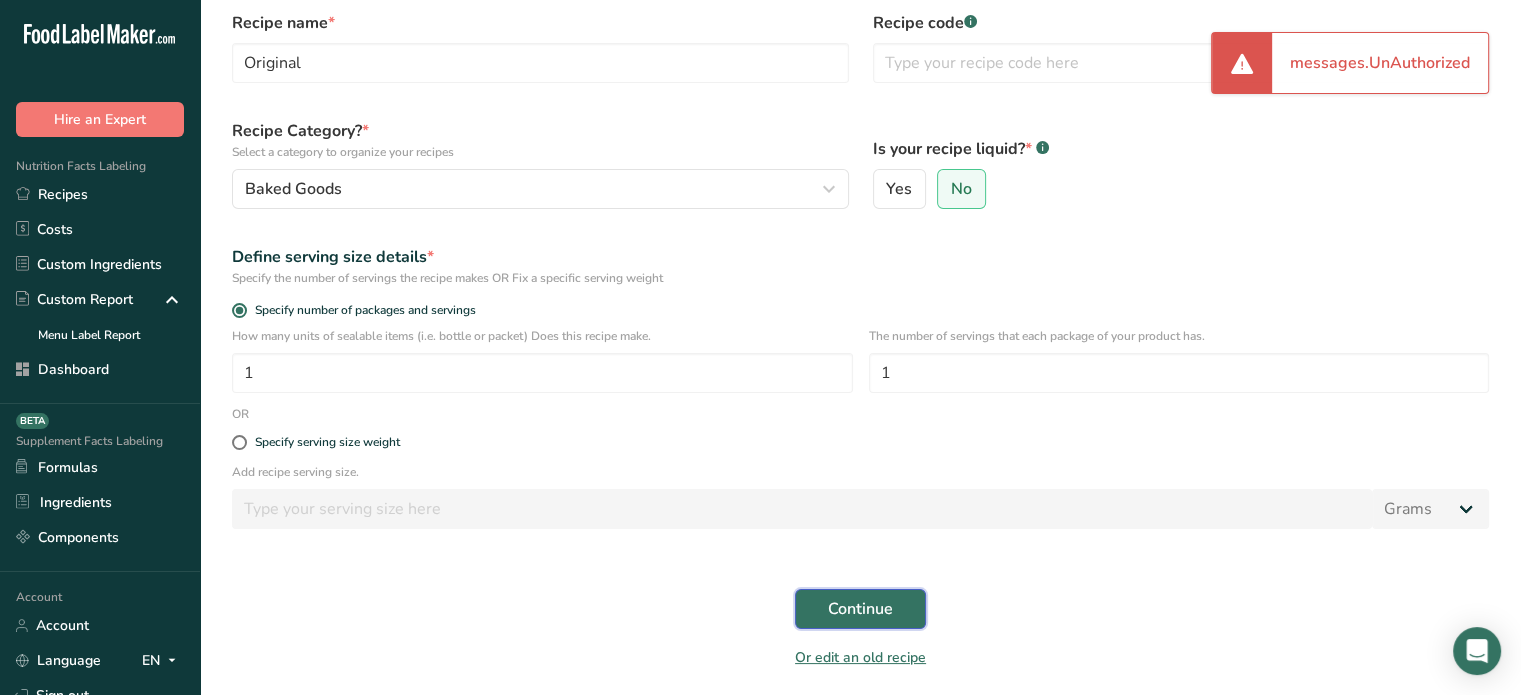 click on "Continue" at bounding box center (860, 609) 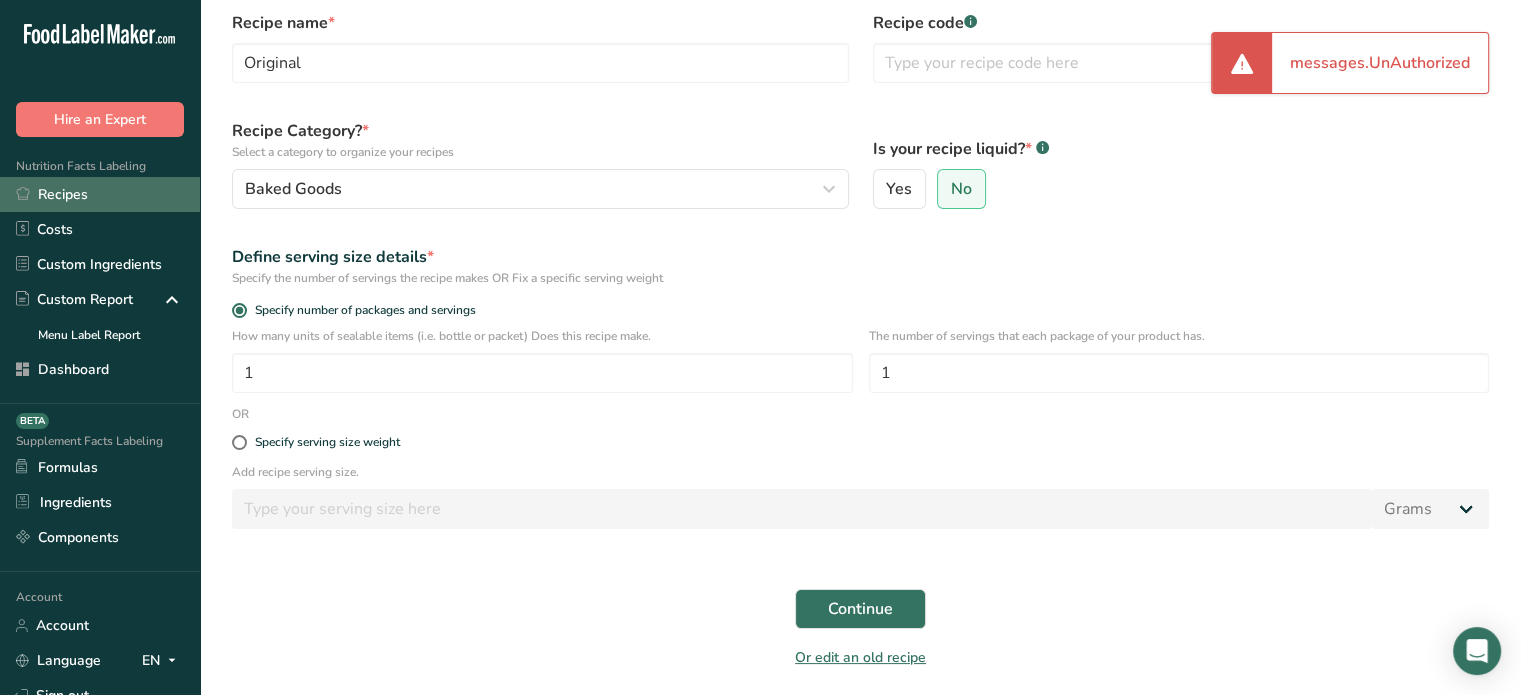click on "Recipes" at bounding box center [100, 194] 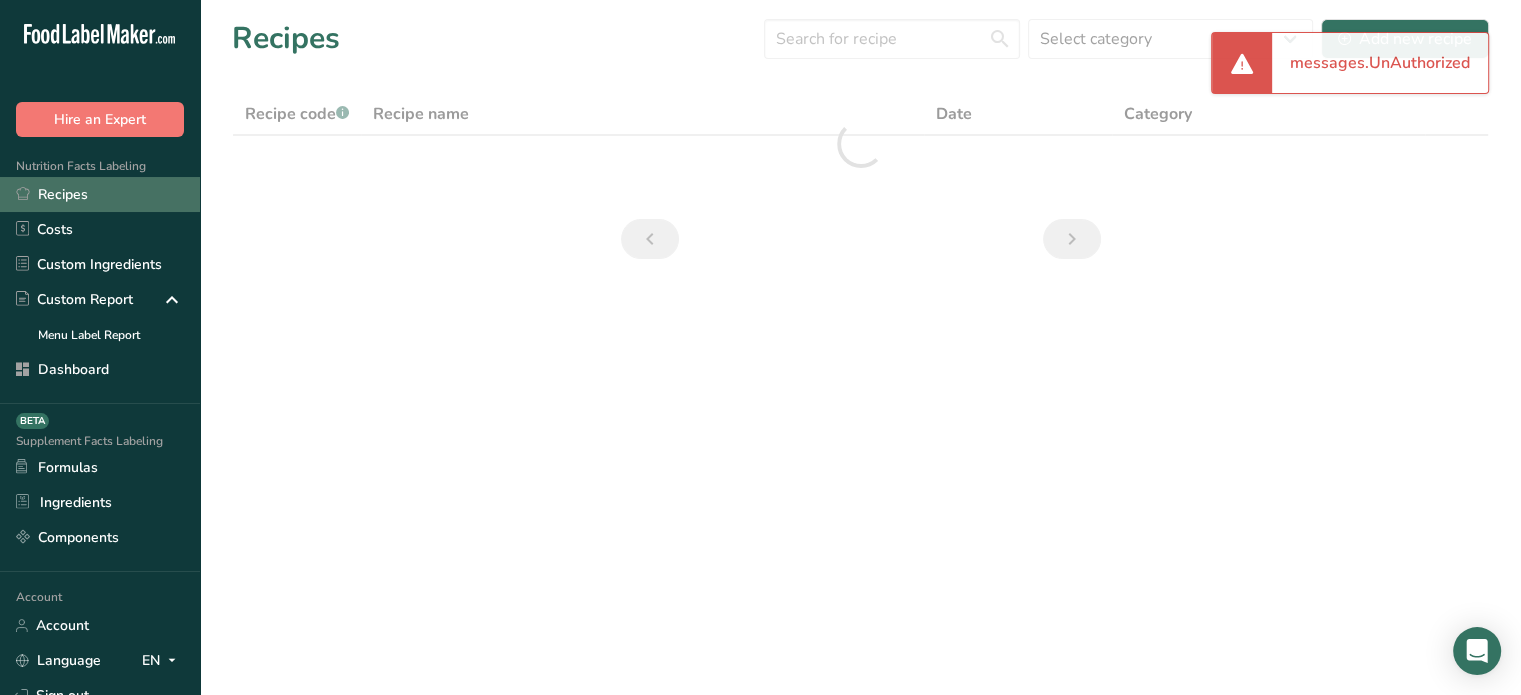 scroll, scrollTop: 0, scrollLeft: 0, axis: both 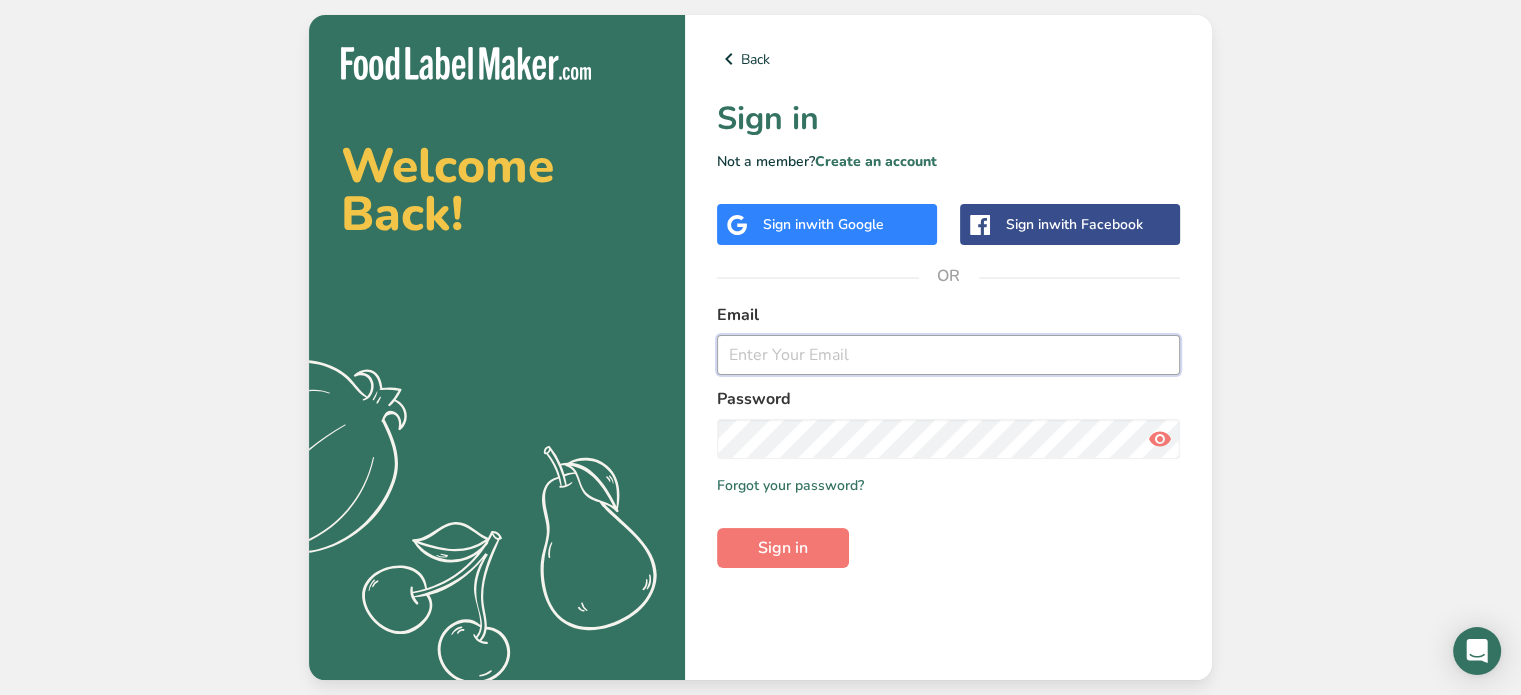 click at bounding box center [948, 355] 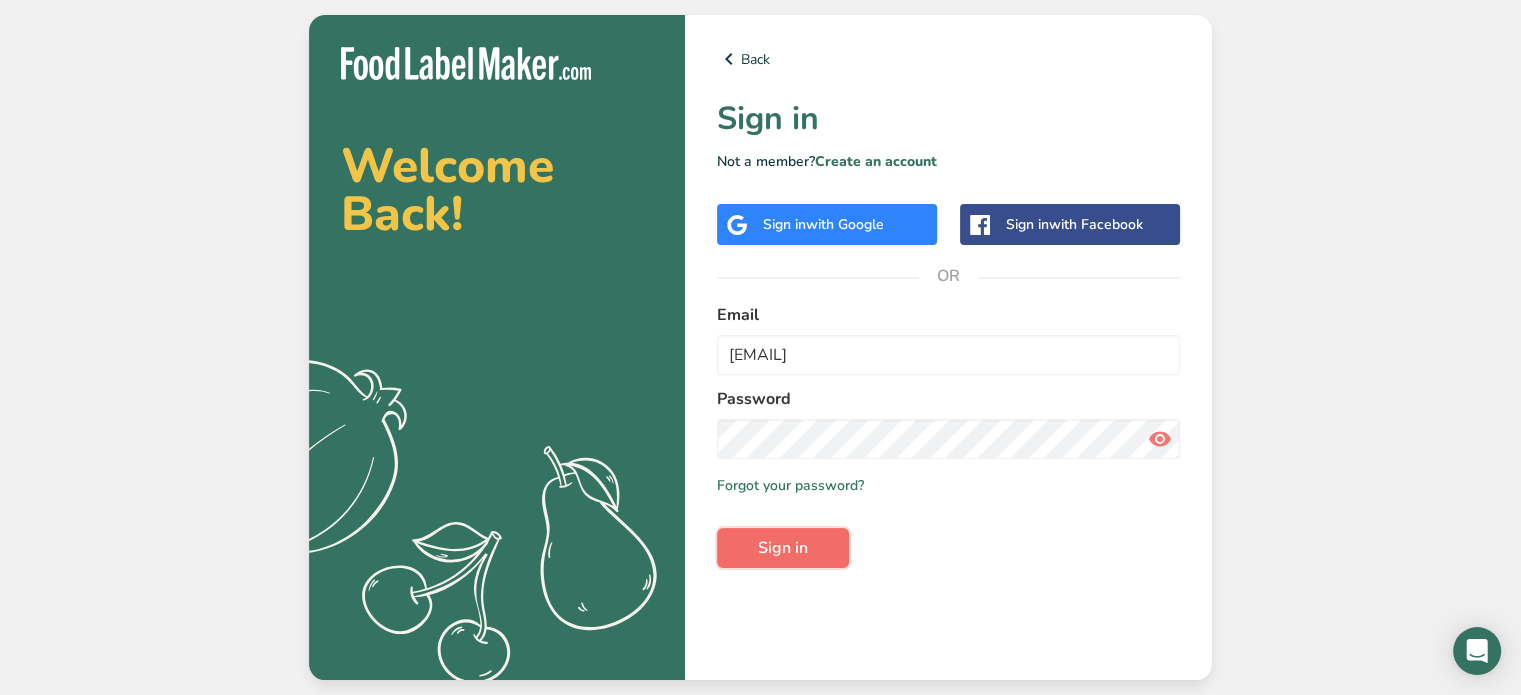 click on "Sign in" at bounding box center (783, 548) 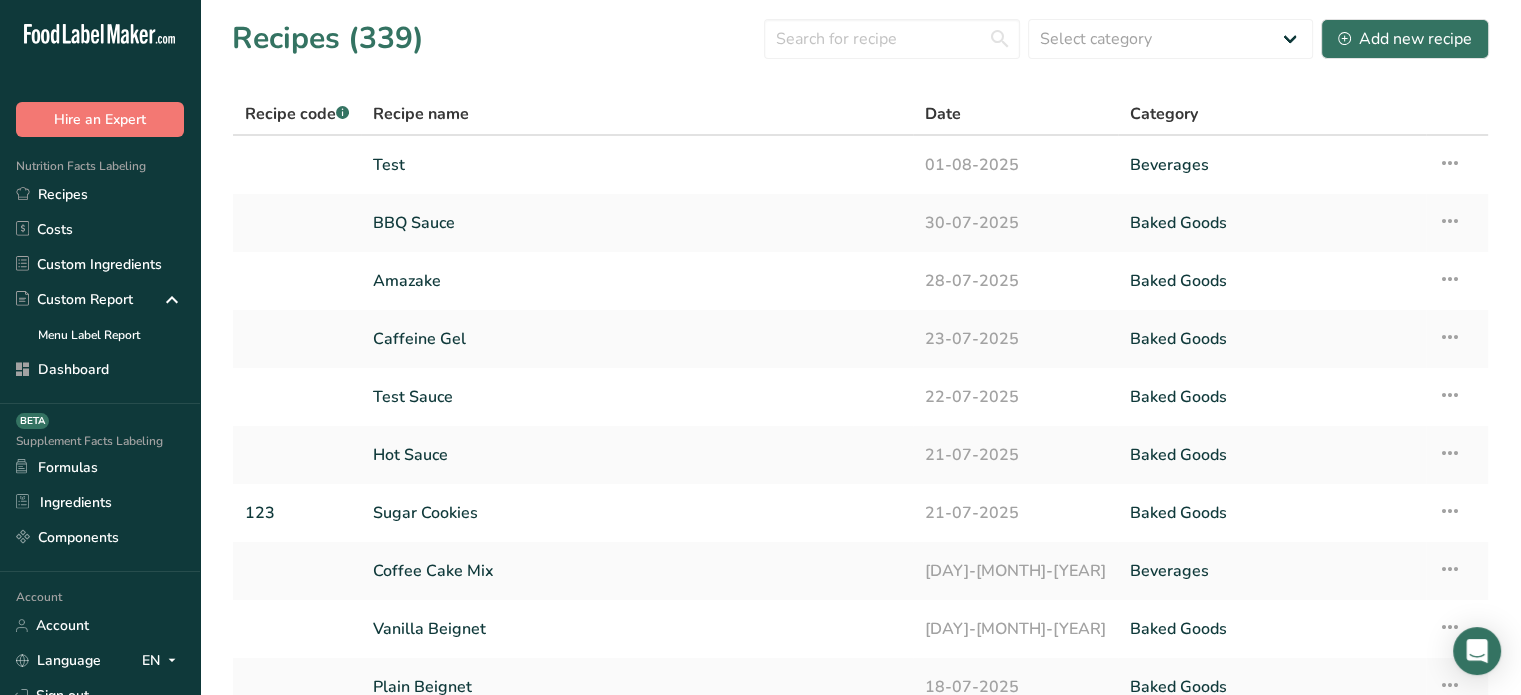 click on "Nutrition Facts Labeling
Recipes
Costs
Custom Ingredients
Custom Report
Menu Label Report
Dashboard" at bounding box center [100, 270] 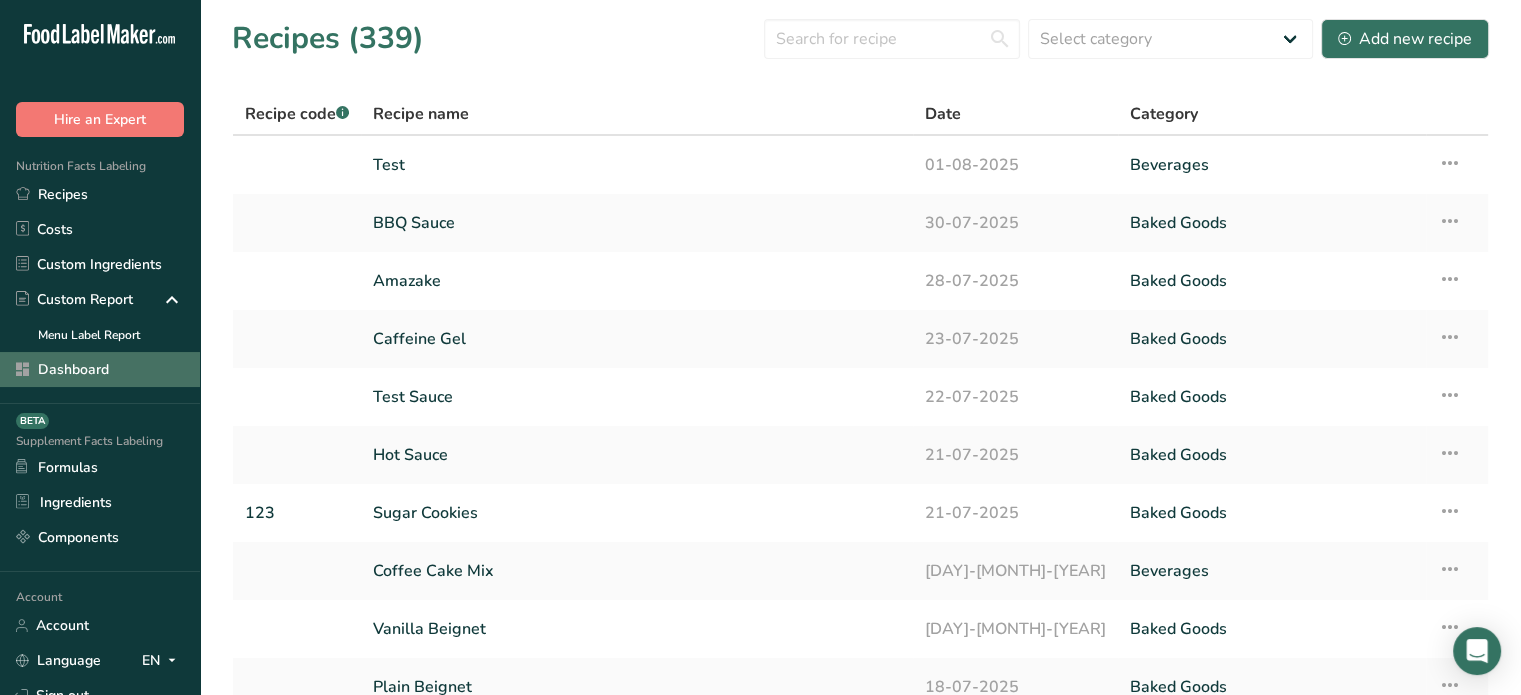 click on "Nutrition Facts Labeling
Recipes
Costs
Custom Ingredients
Custom Report
Menu Label Report
Dashboard" at bounding box center [100, 270] 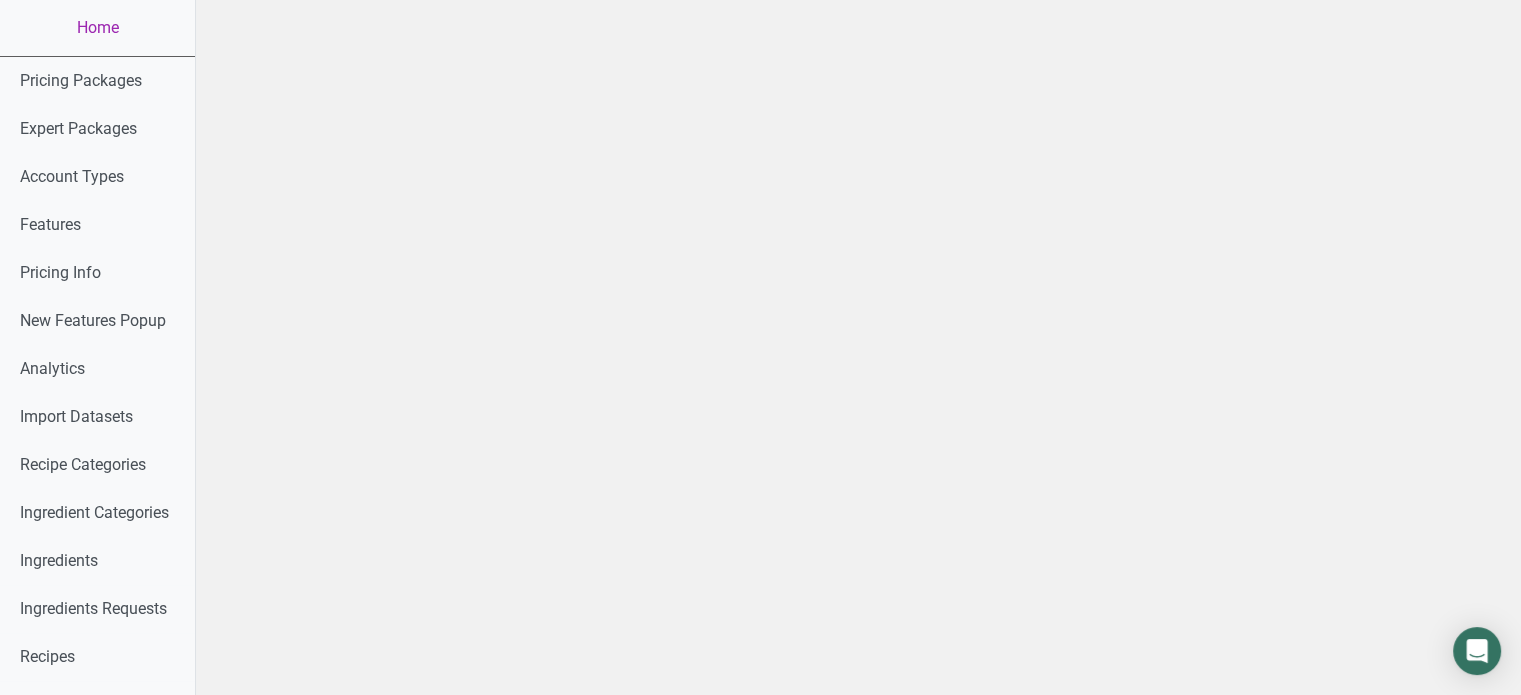 click on "Analytics" at bounding box center [97, 369] 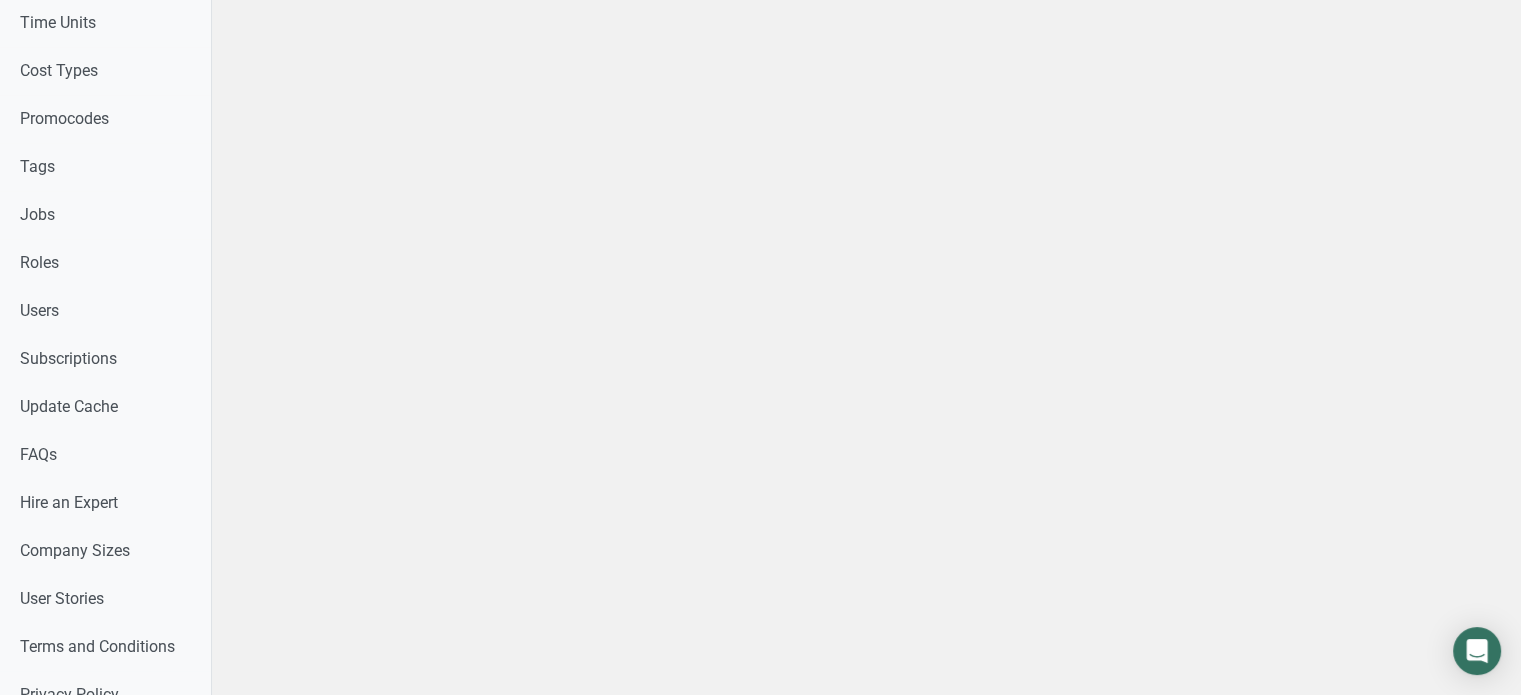 scroll, scrollTop: 1137, scrollLeft: 0, axis: vertical 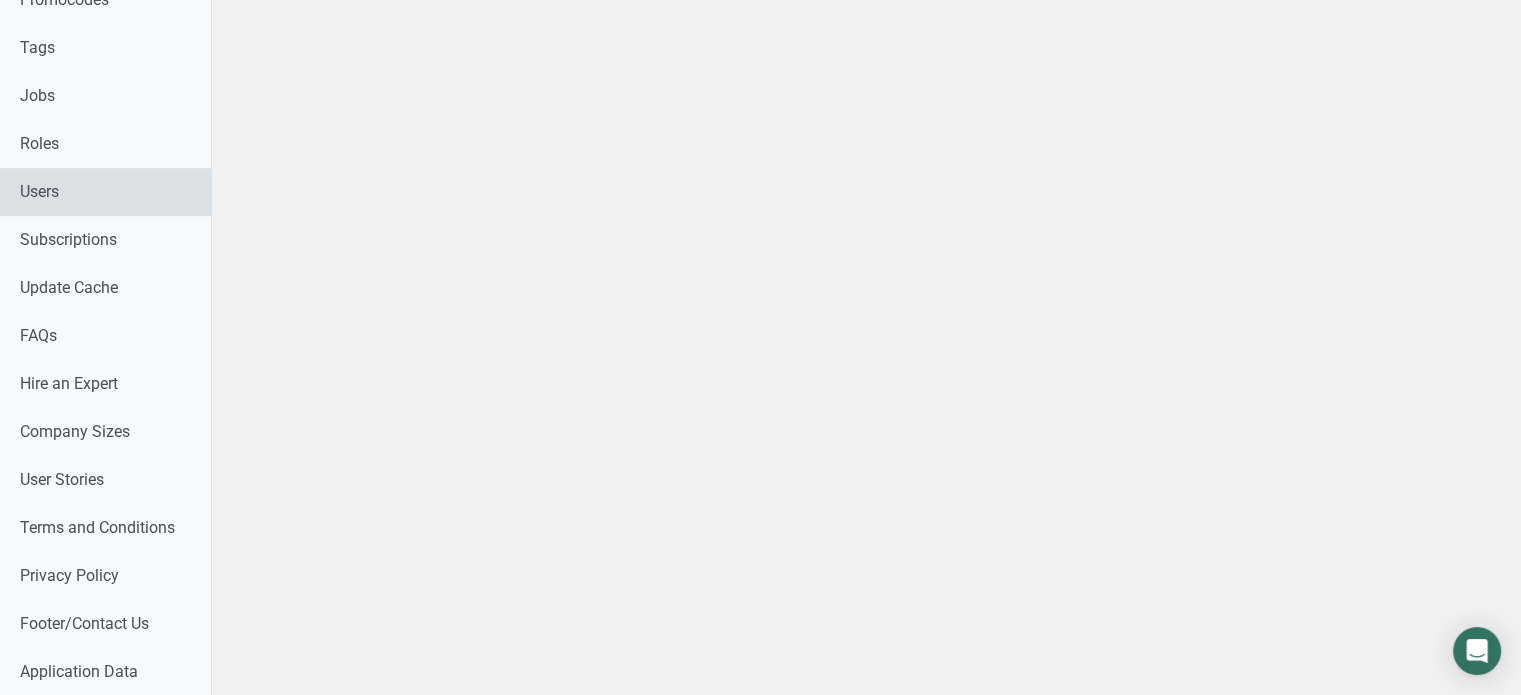 click on "Users" at bounding box center [105, 192] 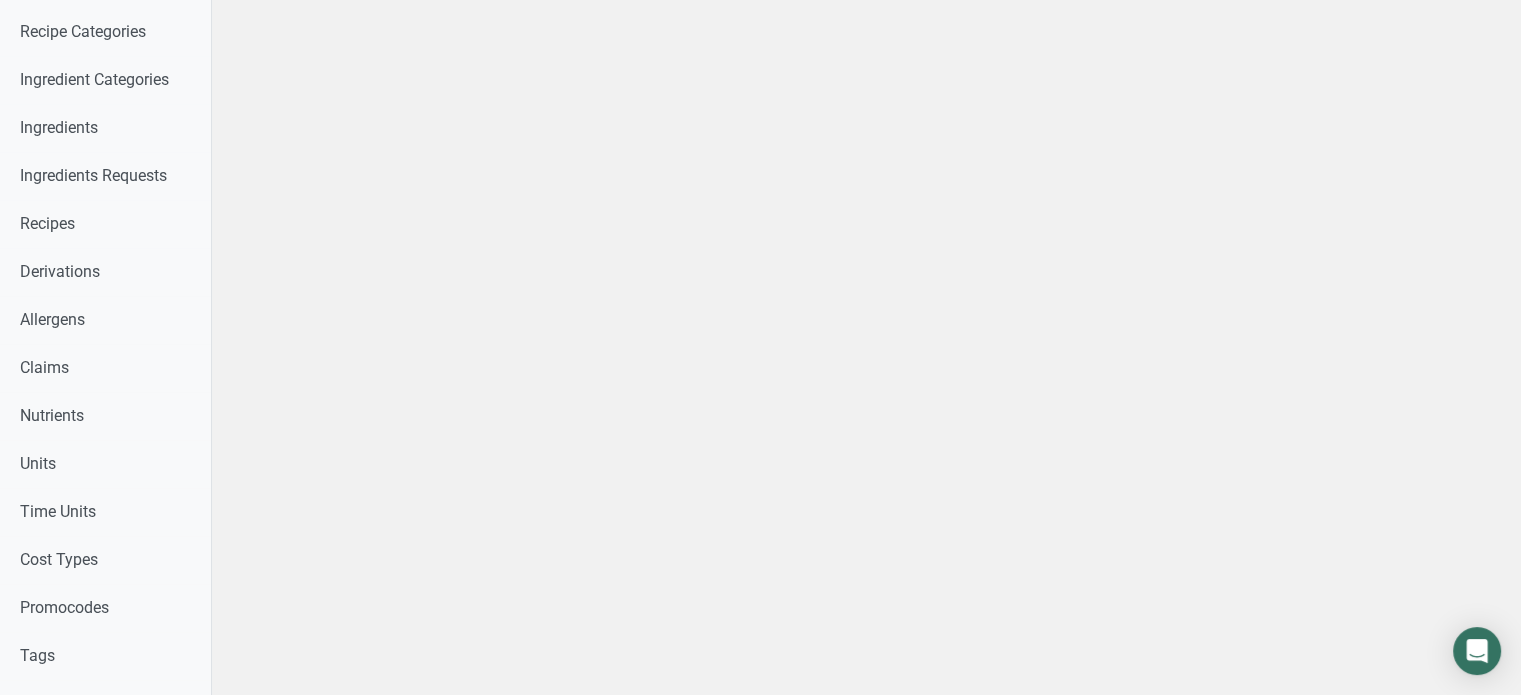 select 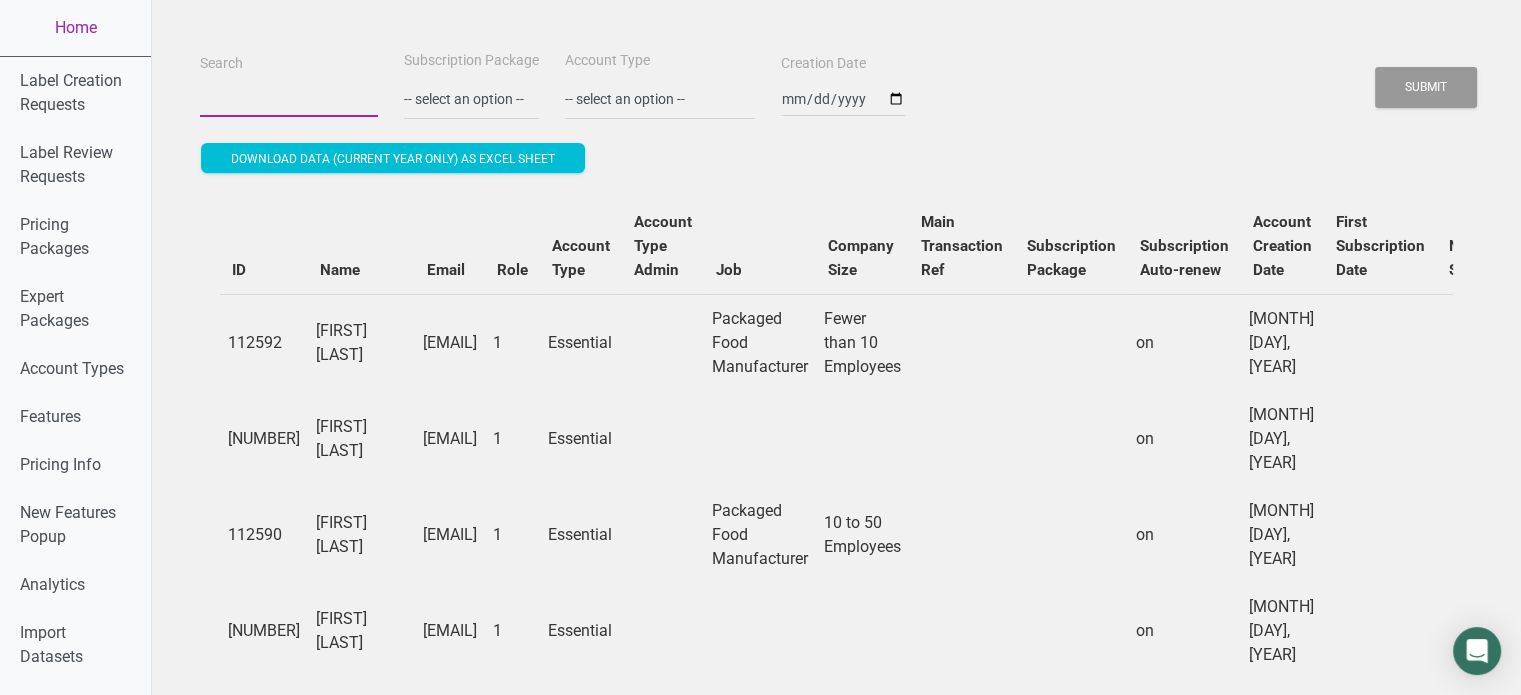 click on "Search" at bounding box center (289, 99) 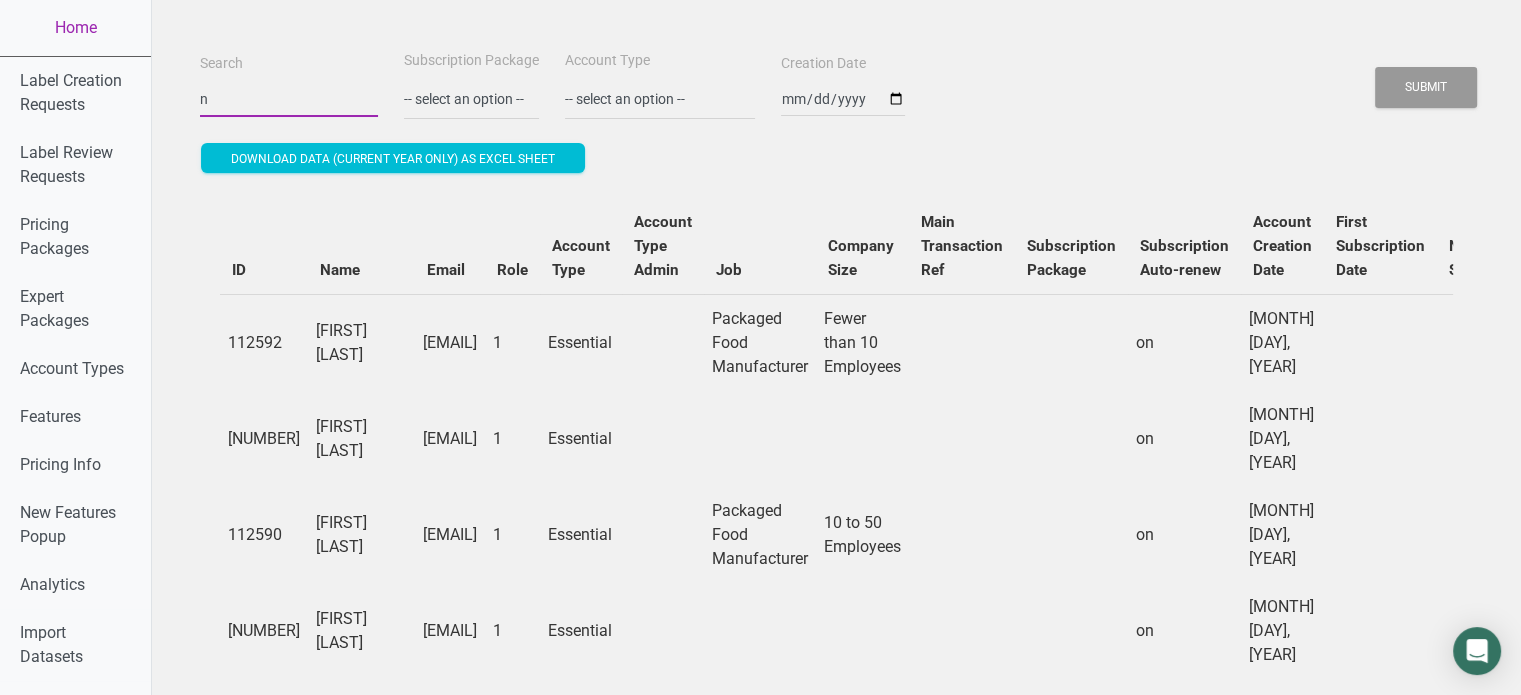 type on "[EMAIL]" 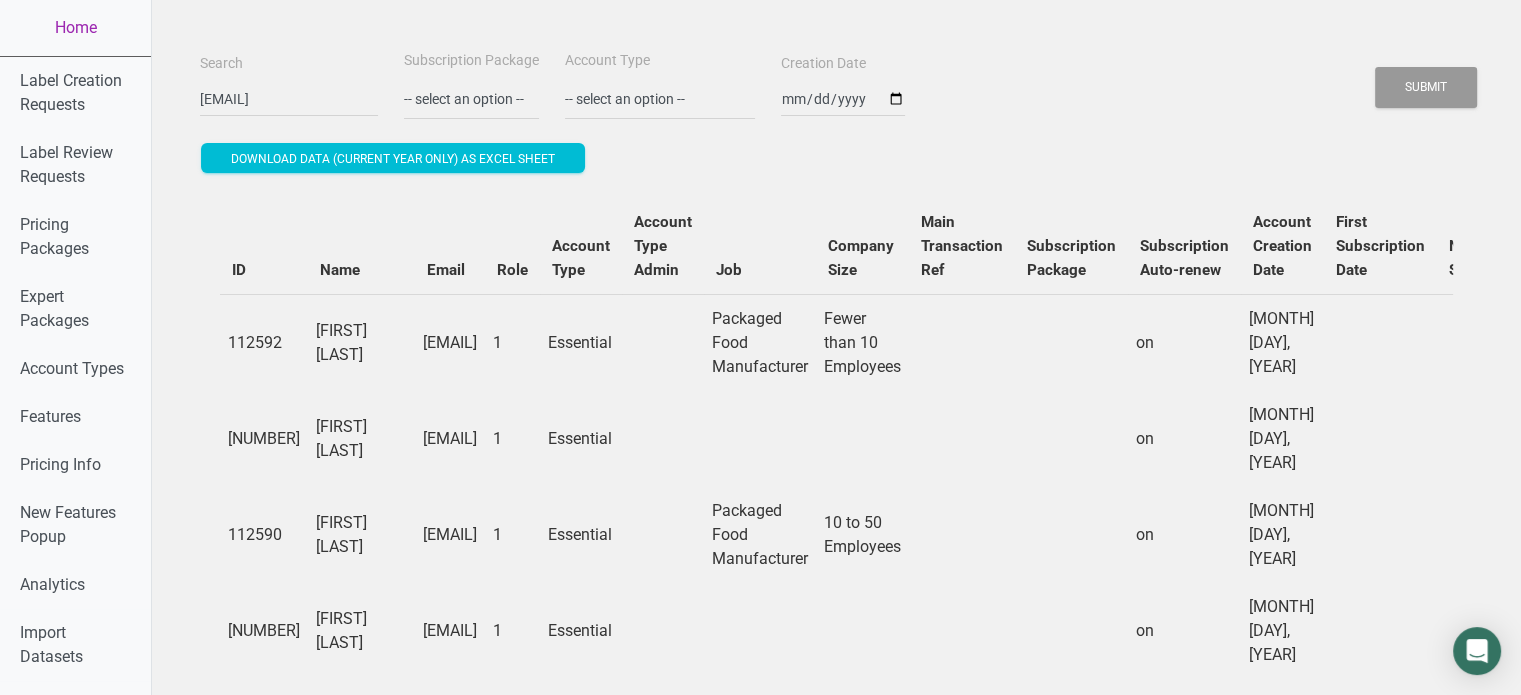 click on "Search
[EMAIL]
Subscription Package
-- select an option --
Monthly
Yearly
Quarterly
Free Trial
Account Type
-- select an option --
Individual
Essential
Pro
Business
Old Enterprise 3 Users (799$)
Old Enterprise 4 Users (898$)
Enterprise Standard (1 user)
Enterprise Standard (2 users)
Enterprise Standard (3 users)
Enterprise Standard (4 users)
Enterprise Standard (5 users)
Enterprise Standard (6 users)
Enterprise Standard (7 users)
Enterprise Standard (8 users)
Enterprise Standard (9 users)
Creation Date" at bounding box center (836, 84) 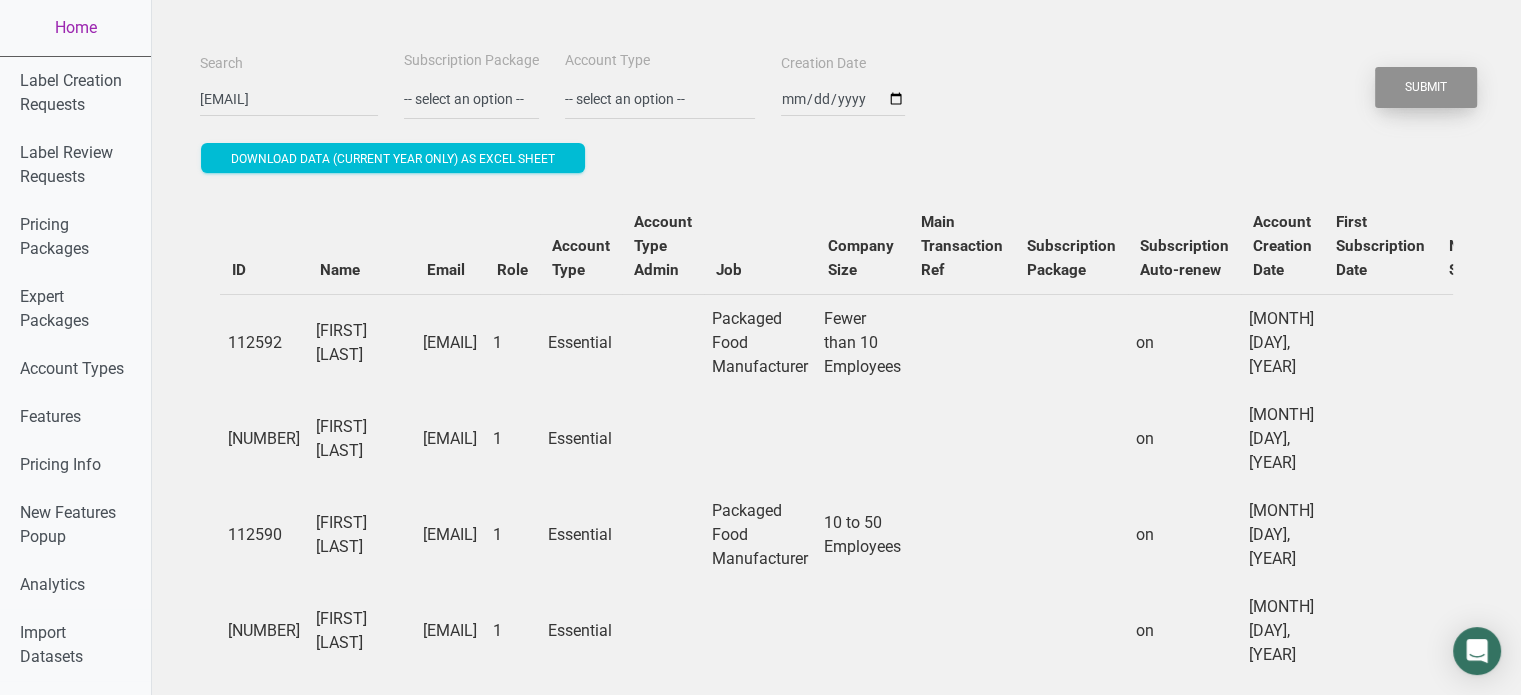 click on "Submit" at bounding box center [1426, 87] 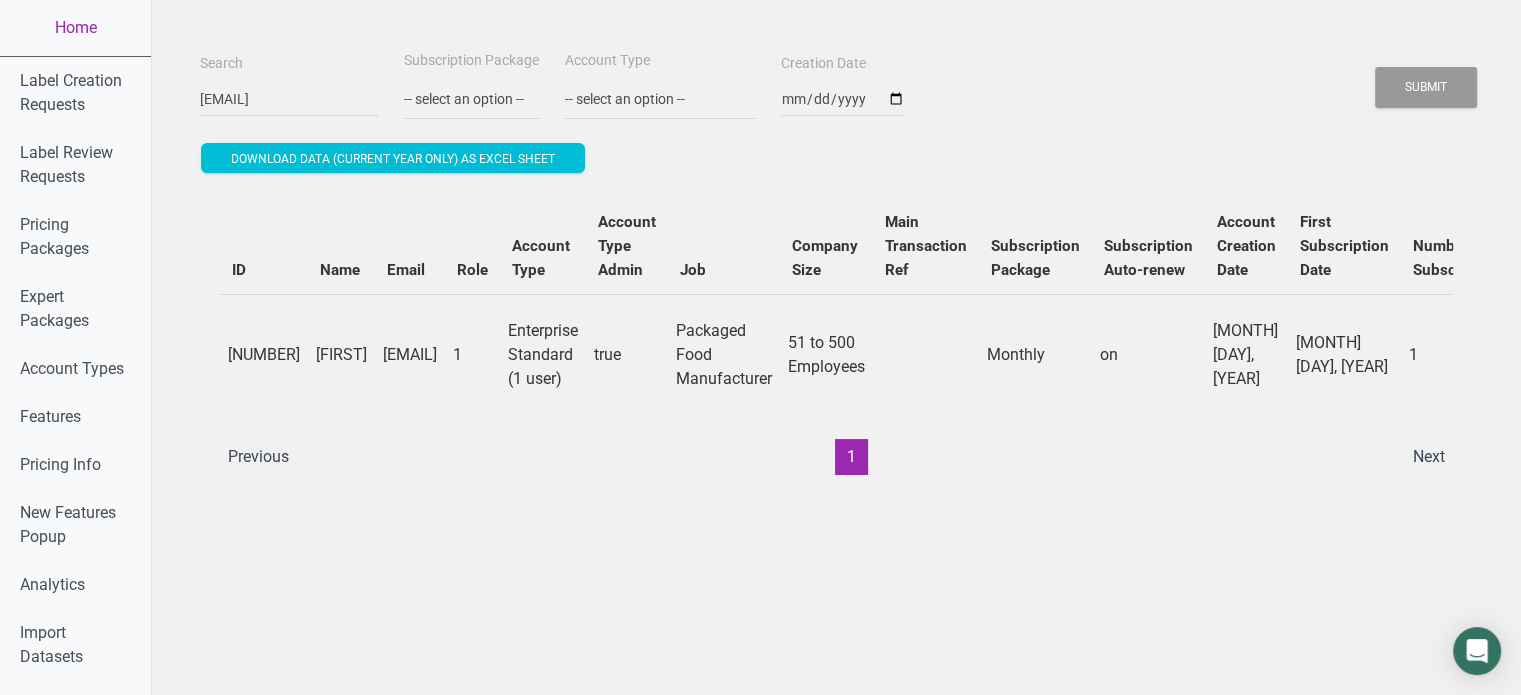 click on "Previous
1
Next" at bounding box center [836, 457] 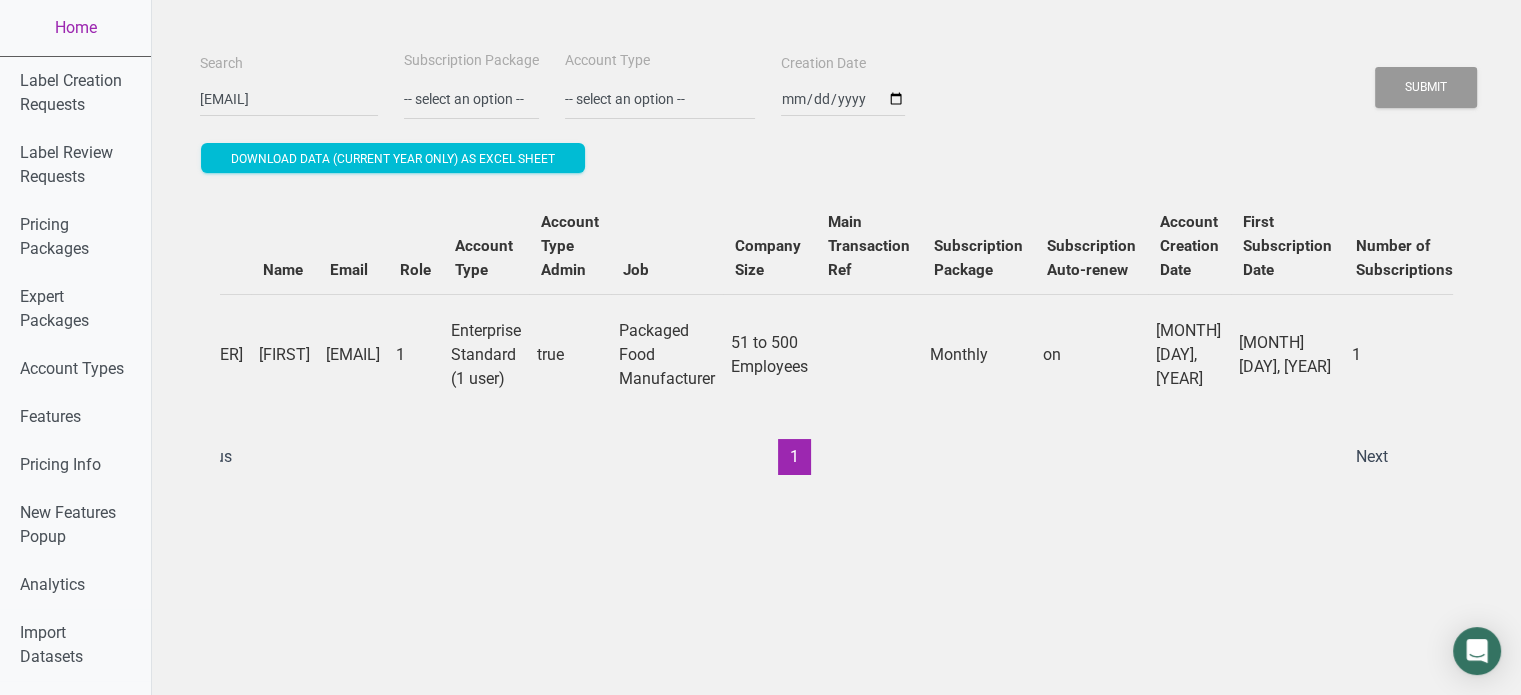 scroll, scrollTop: 0, scrollLeft: 0, axis: both 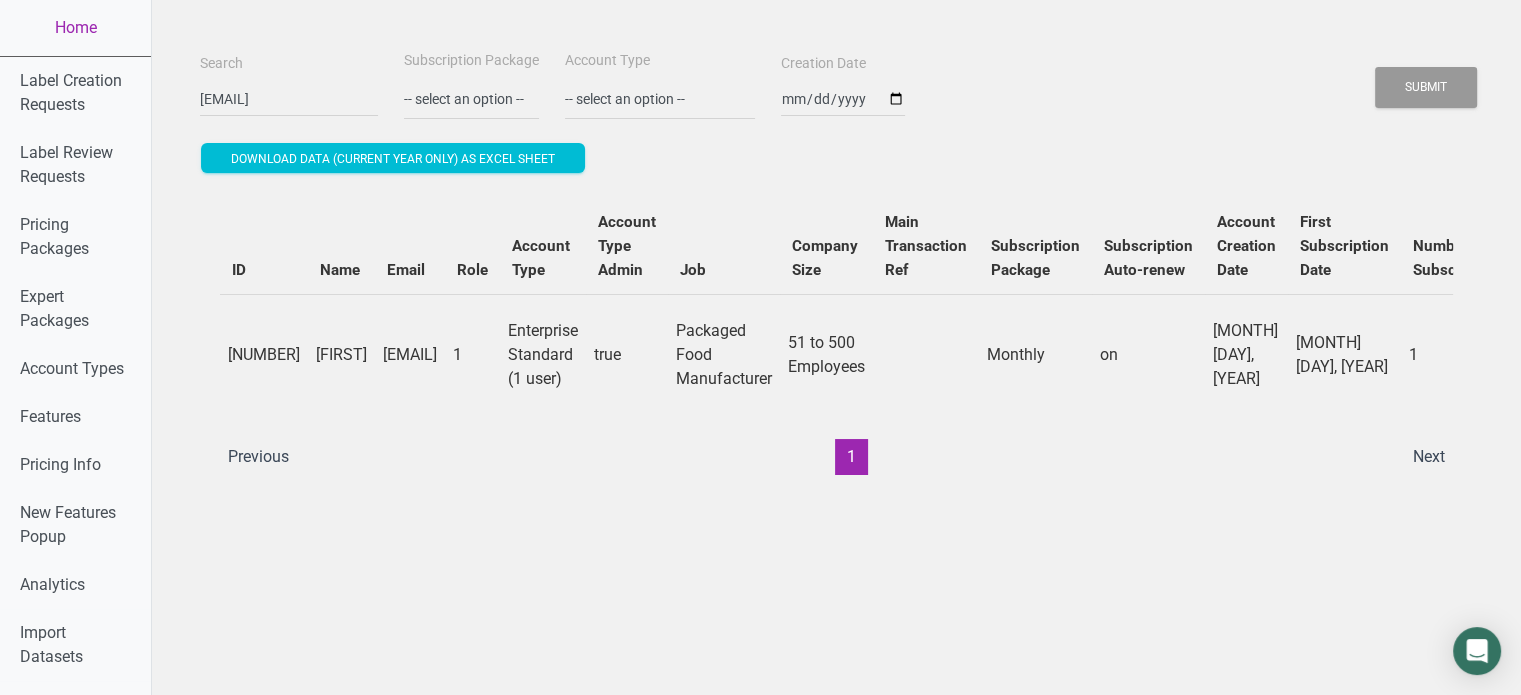 click on "[EMAIL]" at bounding box center [410, 354] 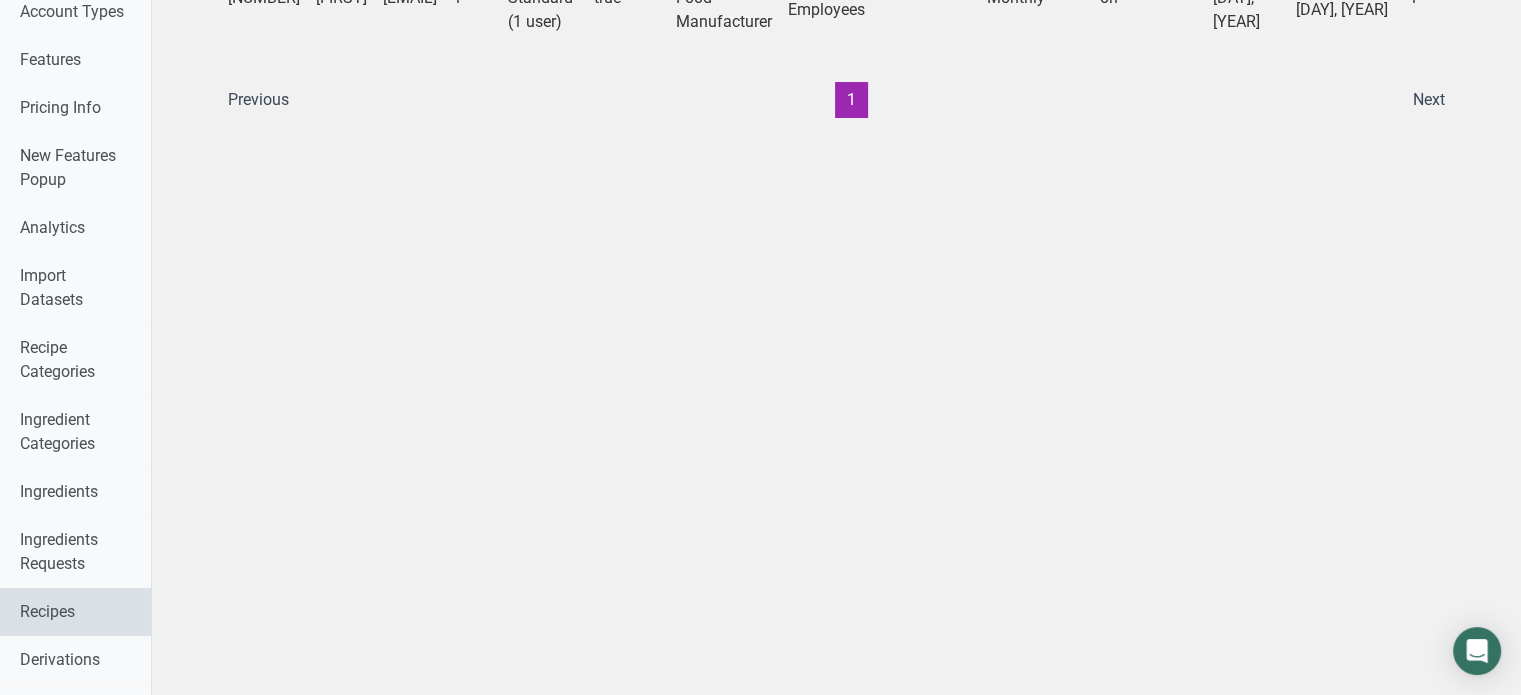 click on "Recipes" at bounding box center (75, 612) 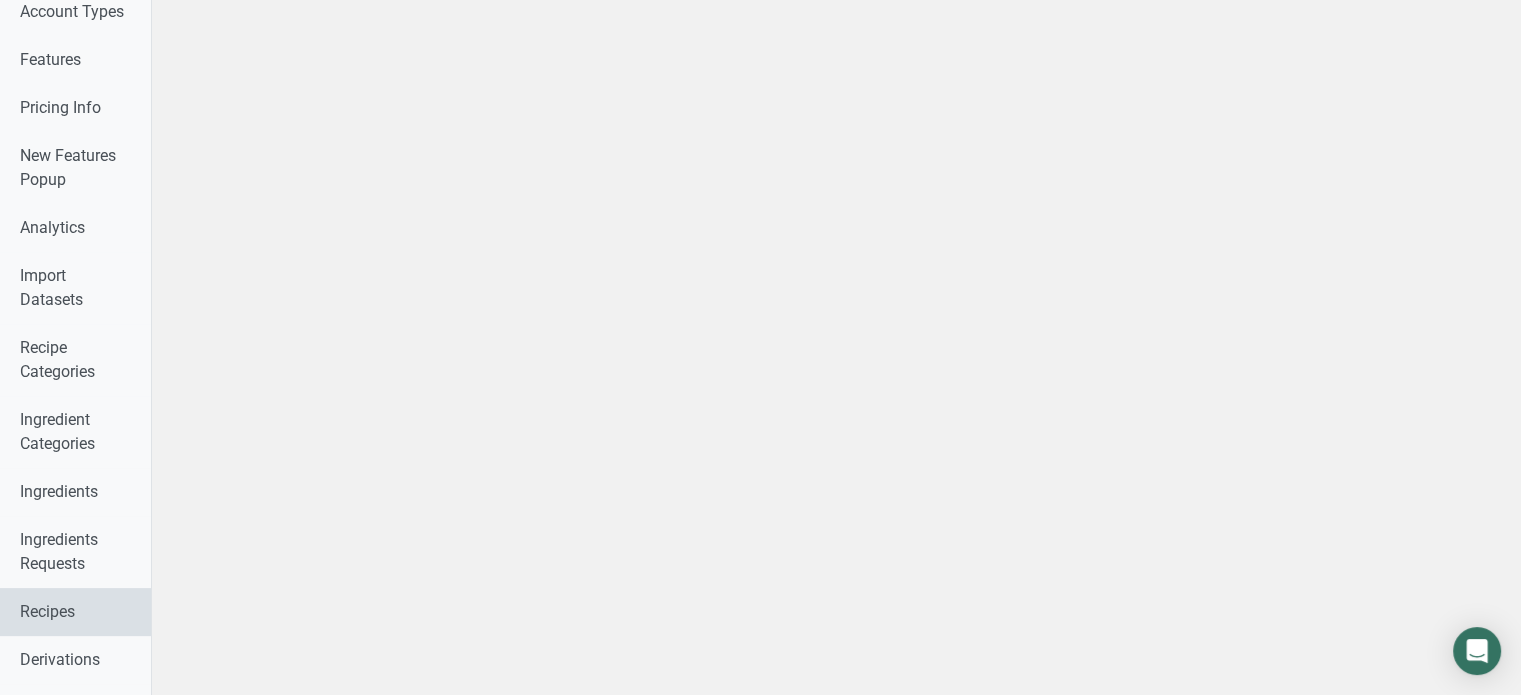 click on "Recipes" at bounding box center [75, 612] 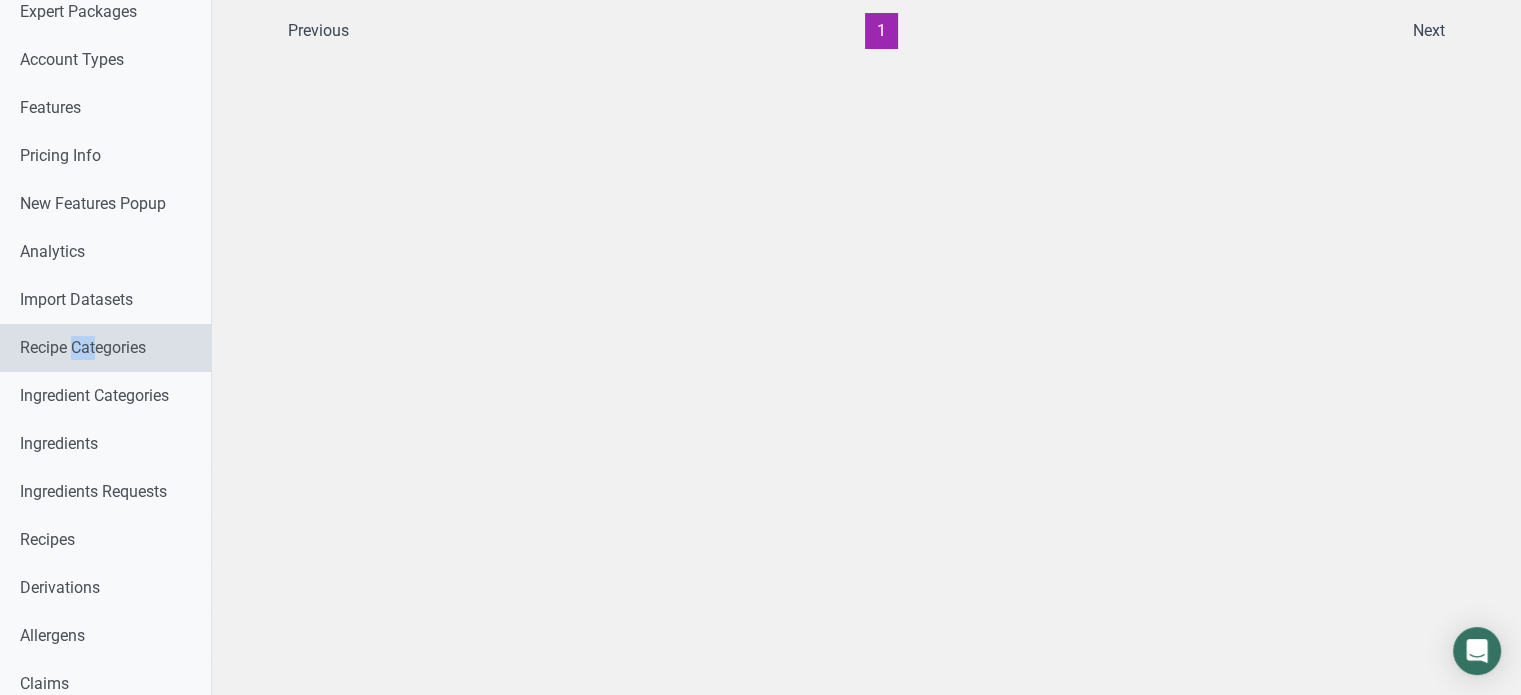 scroll, scrollTop: 0, scrollLeft: 0, axis: both 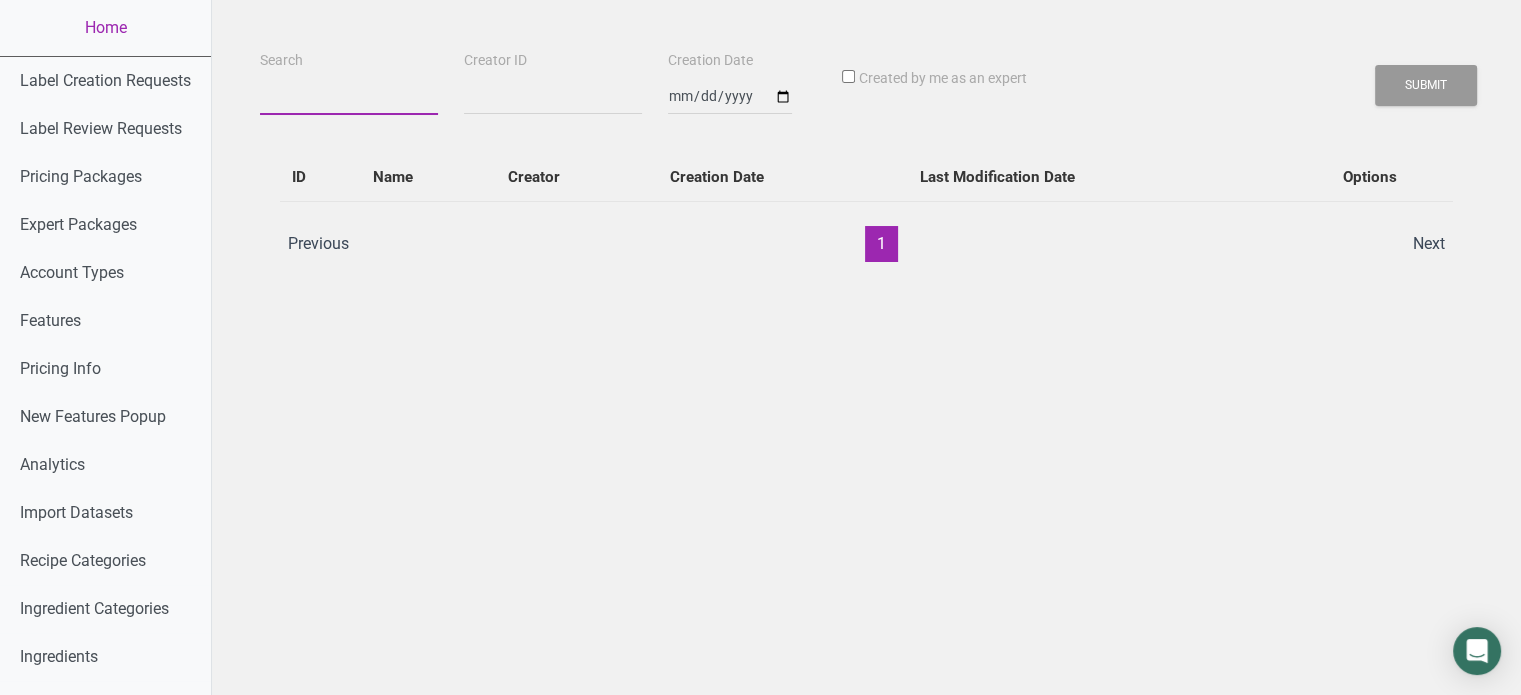 click on "Search" at bounding box center (349, 97) 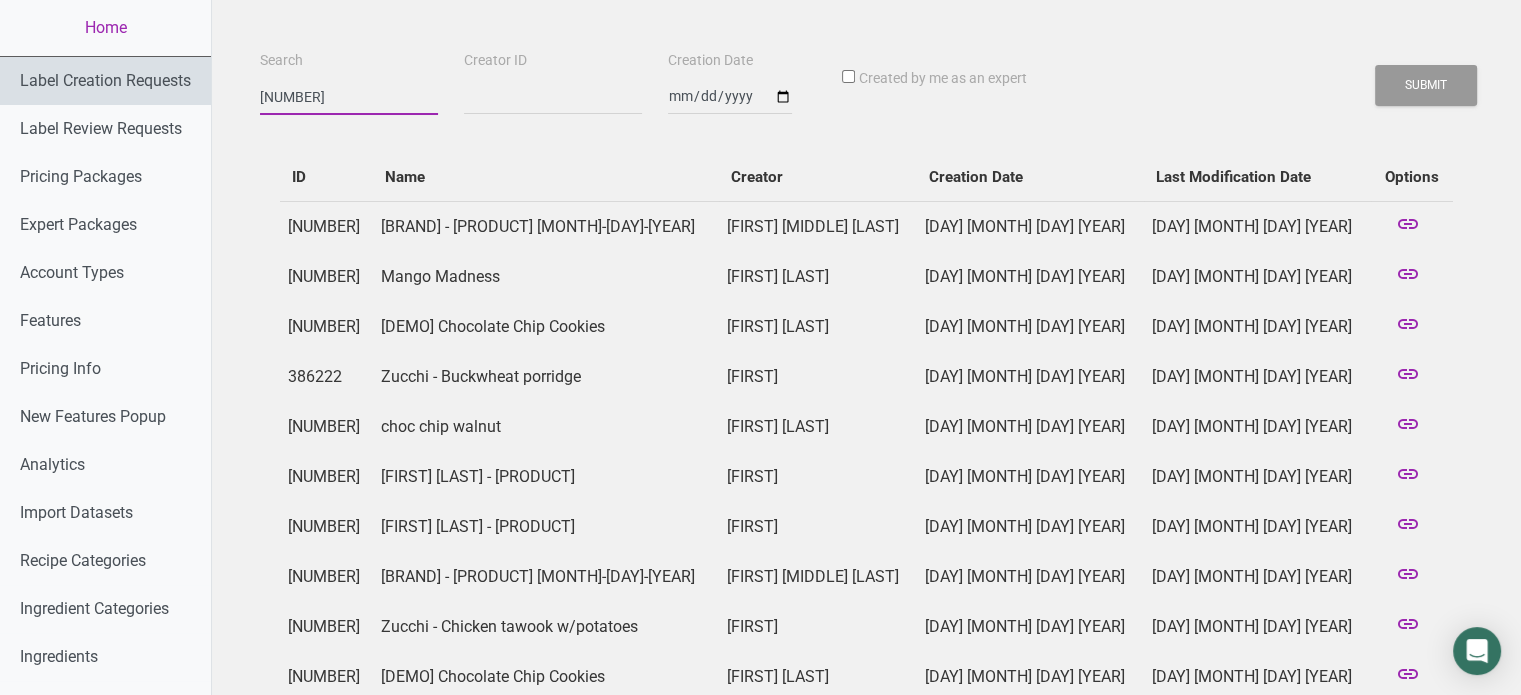 drag, startPoint x: 344, startPoint y: 95, endPoint x: 188, endPoint y: 101, distance: 156.11534 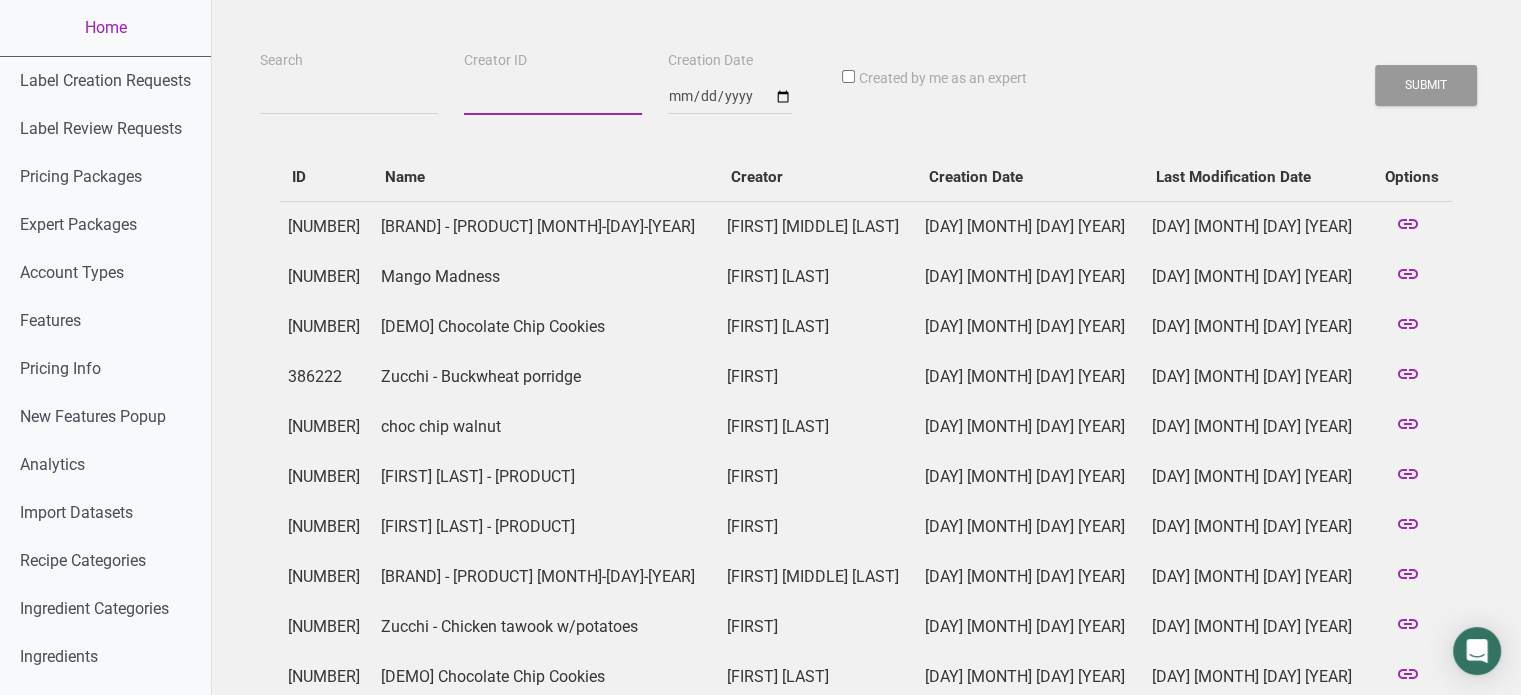 click on "Creator ID" at bounding box center (553, 97) 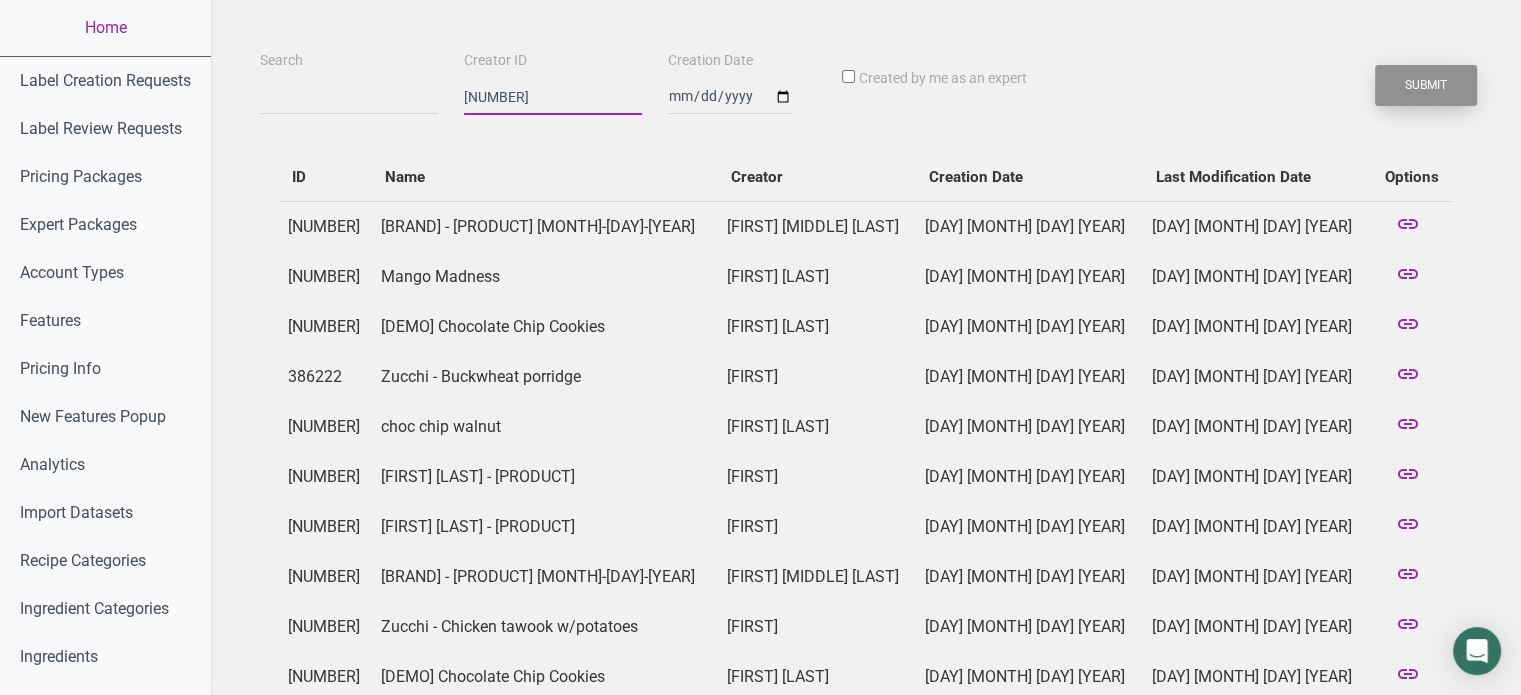 type on "[NUMBER]" 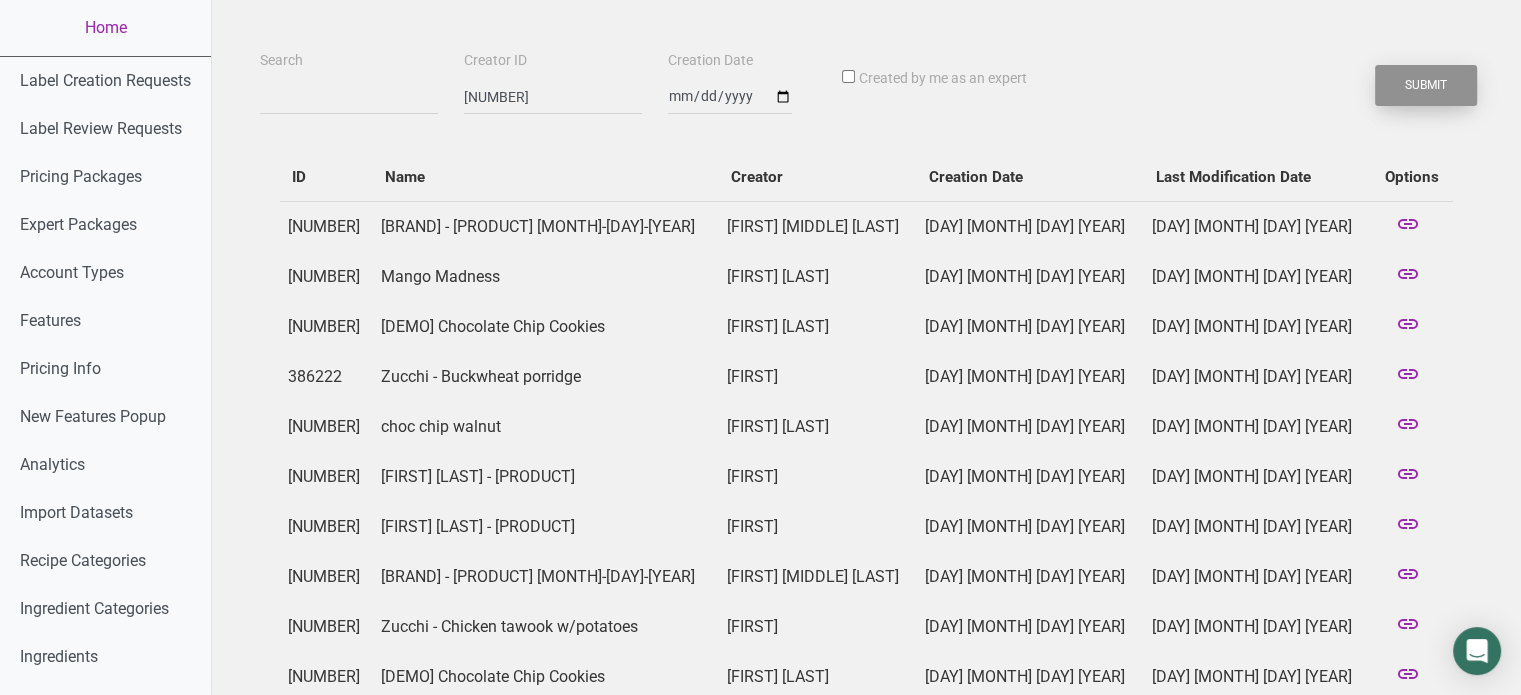 click on "Submit" at bounding box center [1426, 85] 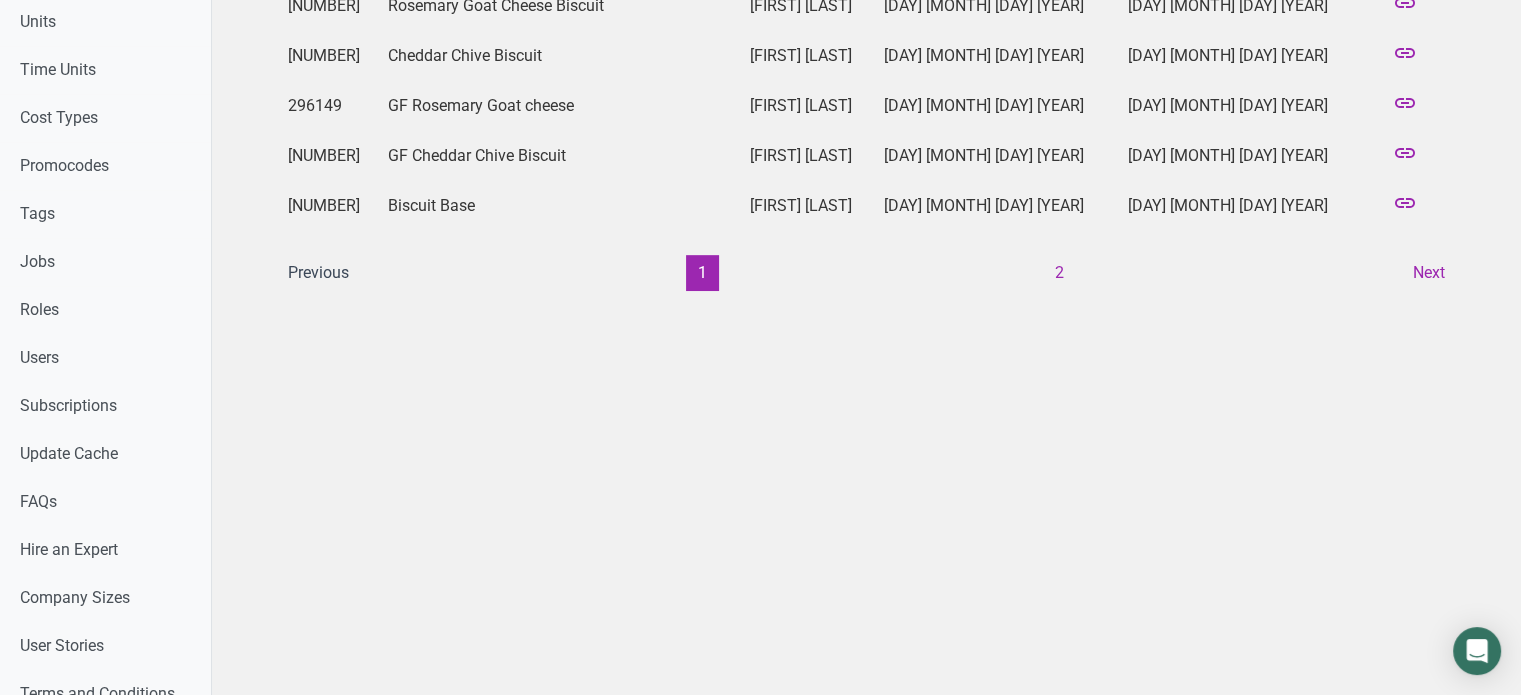 scroll, scrollTop: 997, scrollLeft: 0, axis: vertical 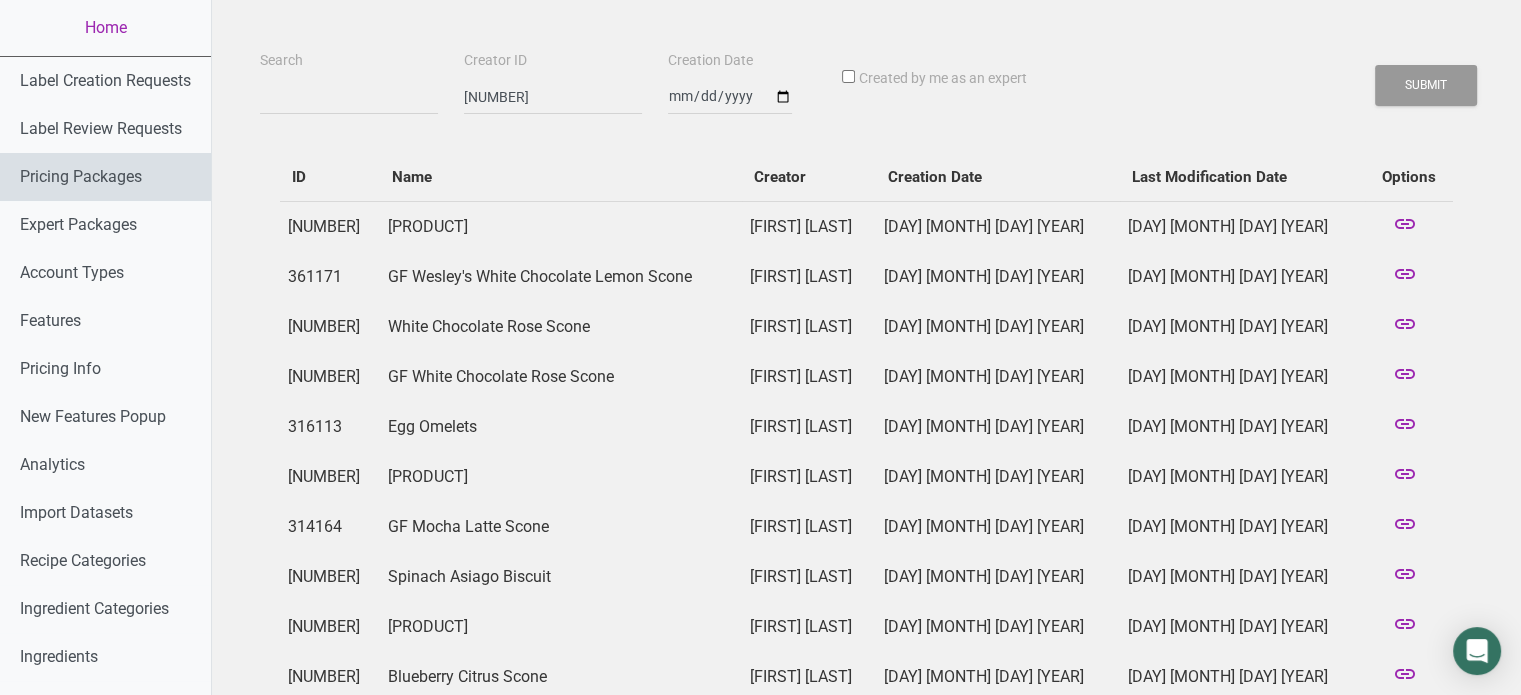 click on "Pricing Packages" at bounding box center [105, 177] 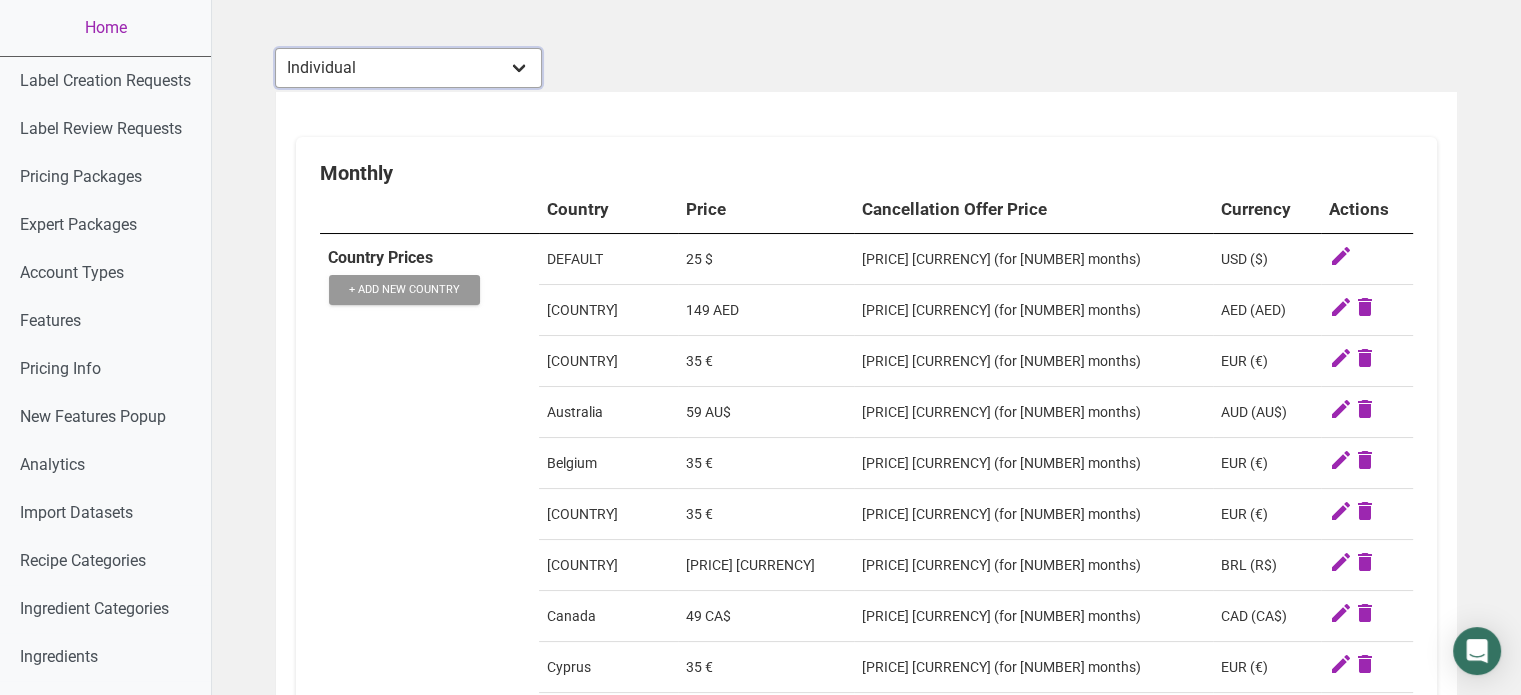 click on "Individual
Essential
Pro
Business
Old Enterprise 3 Users (799$)
Old Enterprise 4 Users (898$)
Enterprise Standard (1 user)
Enterprise Standard (2 users)
Enterprise Standard (3 users)
Enterprise Standard (4 users)
Enterprise Standard (5 users)
Enterprise Standard (6 users)
Enterprise Standard (7 users)
Enterprise Standard (8 users)
Enterprise Standard (9 users)
Enterprise Standard (10 users)
Enterprise Standard (11 users)
Enterprise Standard (12 users)
Enterprise PLUS (1 user)
Enterprise PLUS (2 users)
Enterprise PLUS (3 users)
Enterprise PLUS (4 users)
Enterprise PLUS (5 users)
Enterprise PLUS (6 users)" at bounding box center (408, 68) 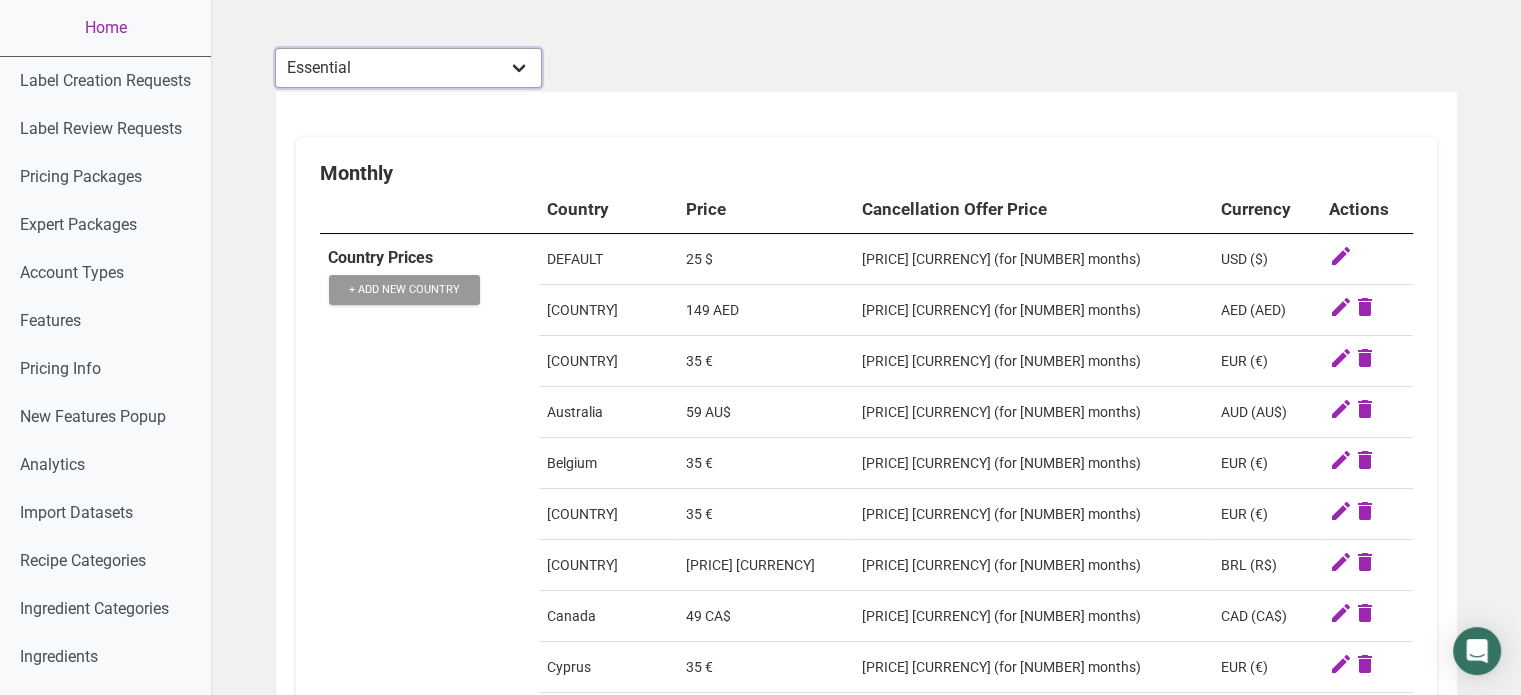 click on "Individual
Essential
Pro
Business
Old Enterprise 3 Users (799$)
Old Enterprise 4 Users (898$)
Enterprise Standard (1 user)
Enterprise Standard (2 users)
Enterprise Standard (3 users)
Enterprise Standard (4 users)
Enterprise Standard (5 users)
Enterprise Standard (6 users)
Enterprise Standard (7 users)
Enterprise Standard (8 users)
Enterprise Standard (9 users)
Enterprise Standard (10 users)
Enterprise Standard (11 users)
Enterprise Standard (12 users)
Enterprise PLUS (1 user)
Enterprise PLUS (2 users)
Enterprise PLUS (3 users)
Enterprise PLUS (4 users)
Enterprise PLUS (5 users)
Enterprise PLUS (6 users)" at bounding box center [408, 68] 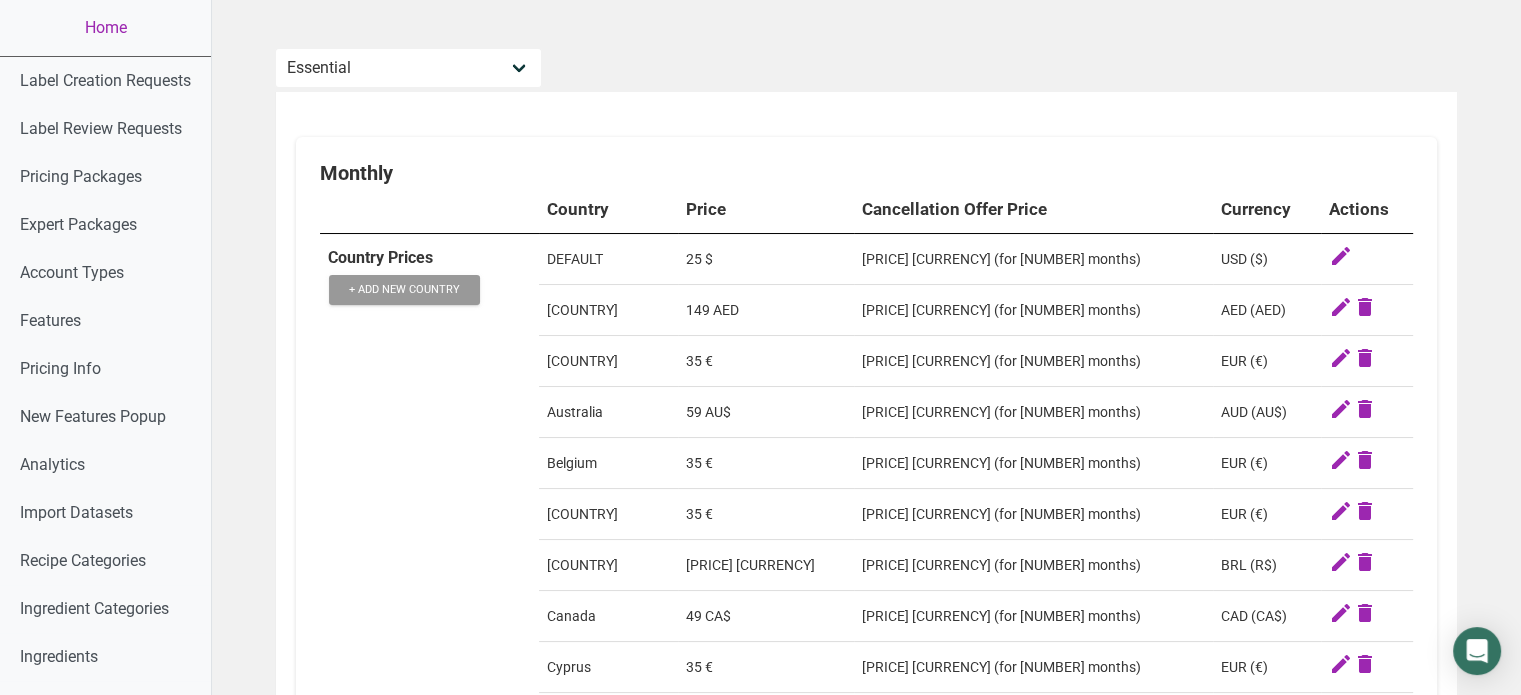 click on "Monthly" at bounding box center (866, 173) 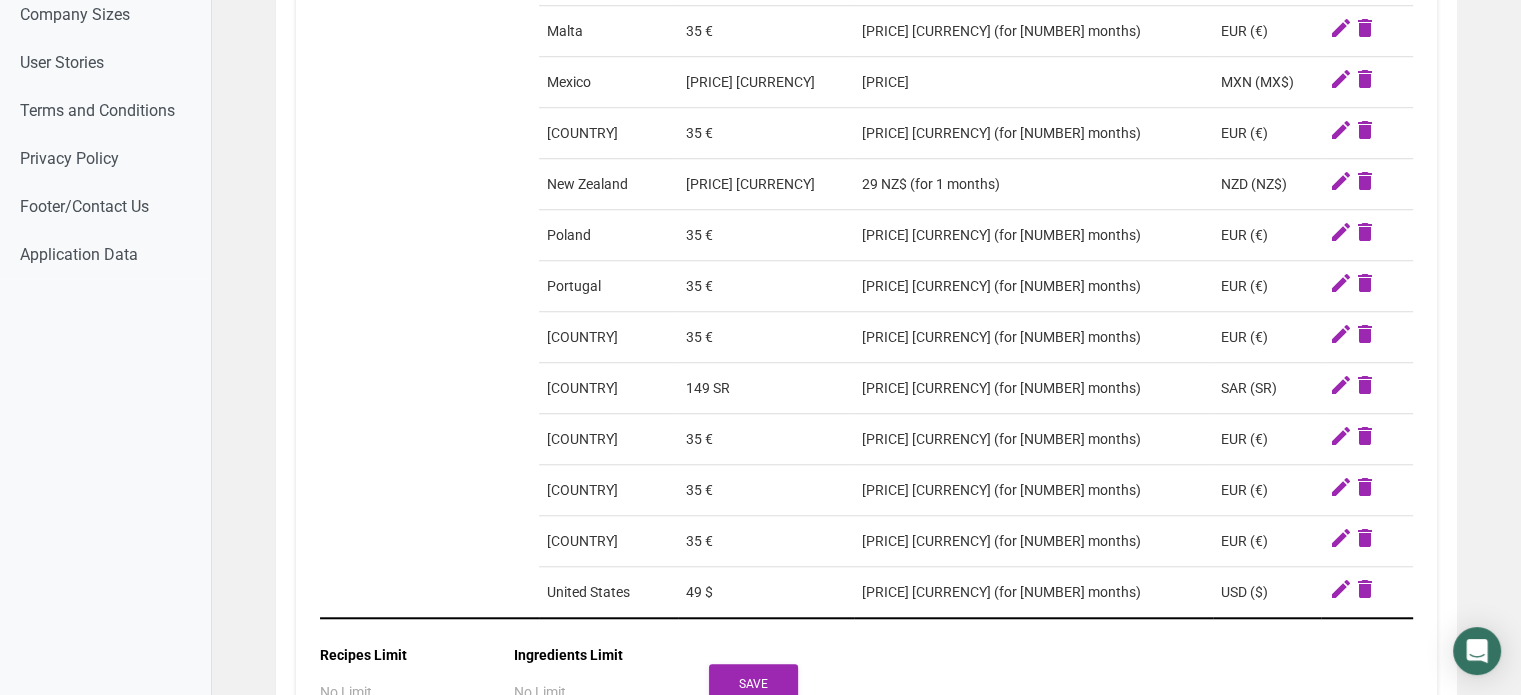 scroll, scrollTop: 1604, scrollLeft: 0, axis: vertical 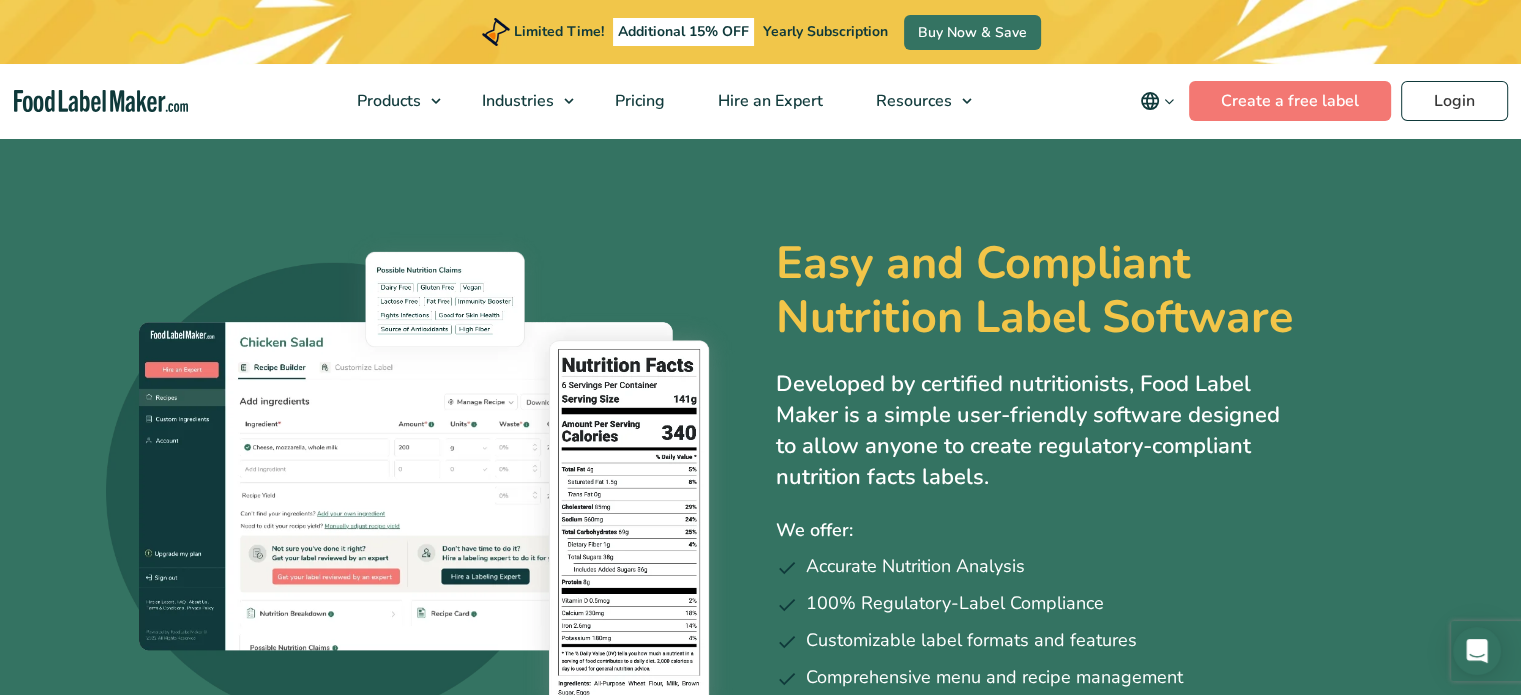 click on "Easy and Compliant Nutrition Label Software
Developed by certified nutritionists, Food Label Maker is a simple user-friendly software designed to allow anyone to create regulatory-compliant nutrition facts labels.
We offer:
Accurate Nutrition Analysis
100% Regulatory-Label Compliance
Customizable label formats and features
Comprehensive menu and recipe management
World-class customer support" at bounding box center (761, 482) 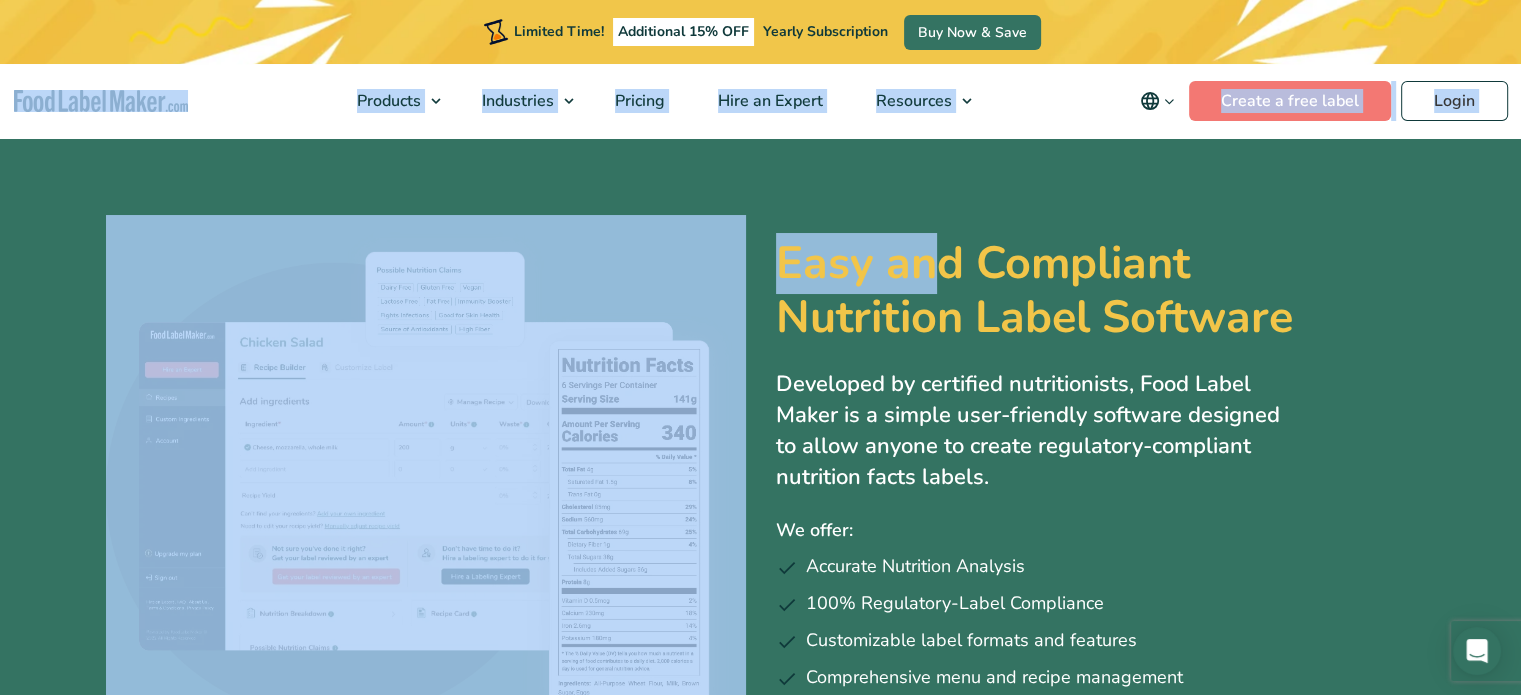drag, startPoint x: 1256, startPoint y: 10, endPoint x: 938, endPoint y: -121, distance: 343.92587 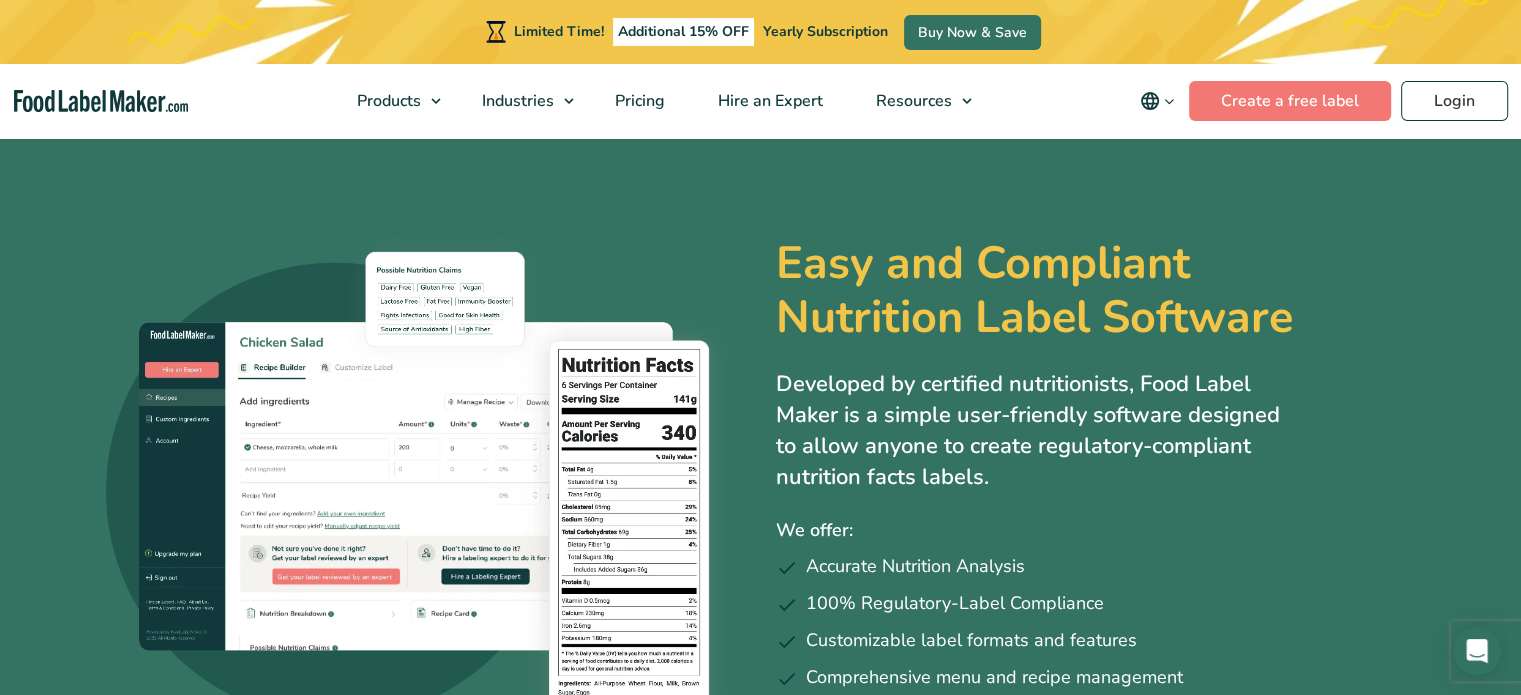 click on "Easy and Compliant Nutrition Label Software
Developed by certified nutritionists, Food Label Maker is a simple user-friendly software designed to allow anyone to create regulatory-compliant nutrition facts labels.
We offer:
Accurate Nutrition Analysis
100% Regulatory-Label Compliance
Customizable label formats and features
Comprehensive menu and recipe management
World-class customer support" at bounding box center [761, 482] 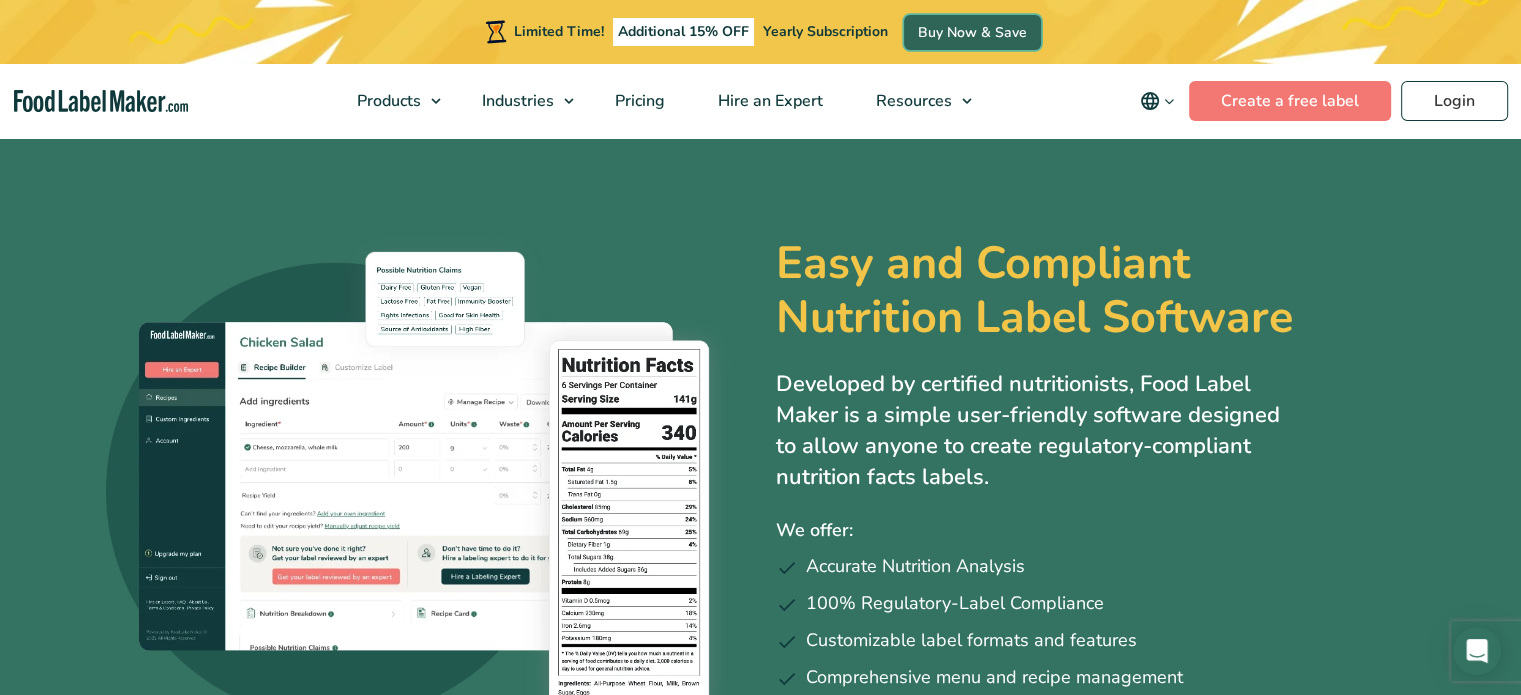click on "Buy Now & Save" at bounding box center [972, 32] 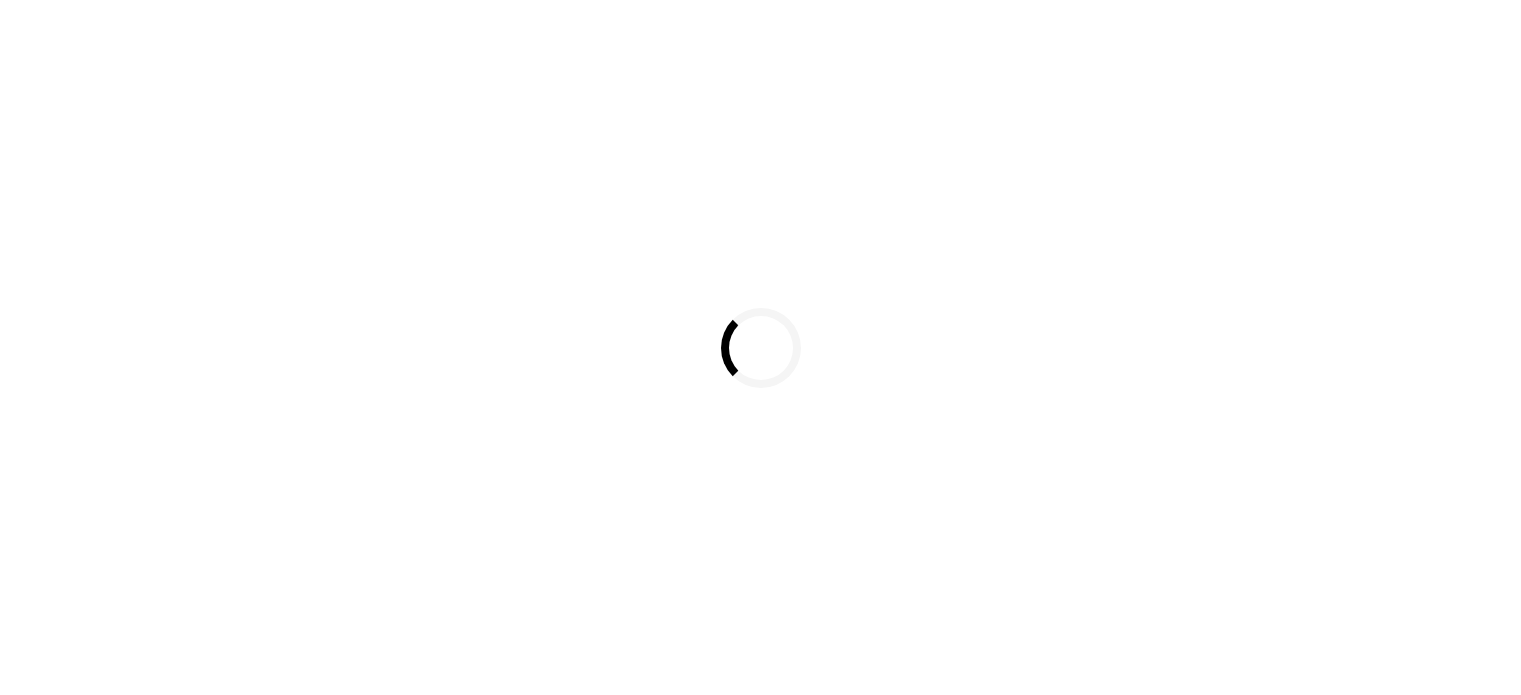 scroll, scrollTop: 0, scrollLeft: 0, axis: both 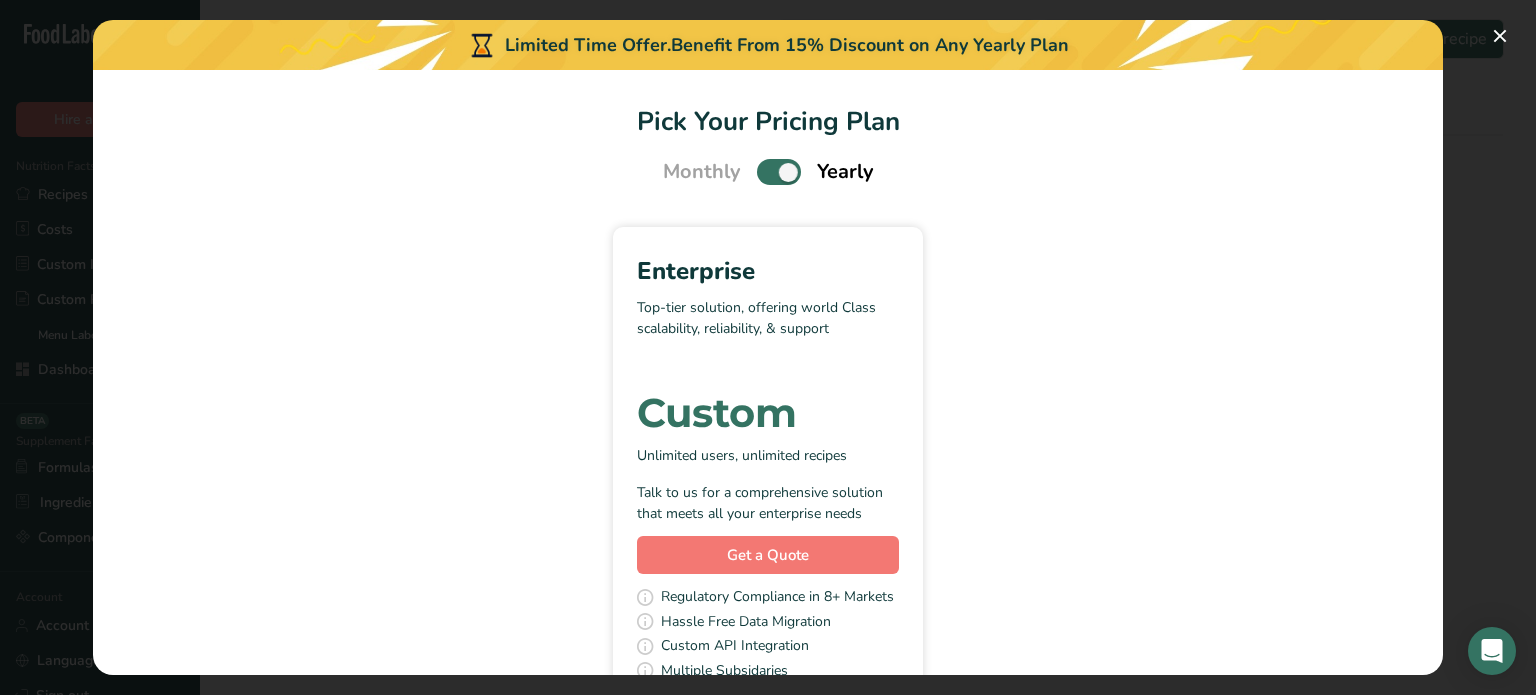 click on "Enterprise
Top-tier solution, offering world Class scalability, reliability, & support
Custom
Unlimited users, unlimited recipes
Talk to us for a comprehensive solution that meets all your enterprise needs
Get a Quote
Regulatory Compliance in 8+ Markets
Hassle Free Data Migration
Custom API Integration
Multiple Subsidaries
Multi-factor authentication
See All Features" at bounding box center (768, 489) 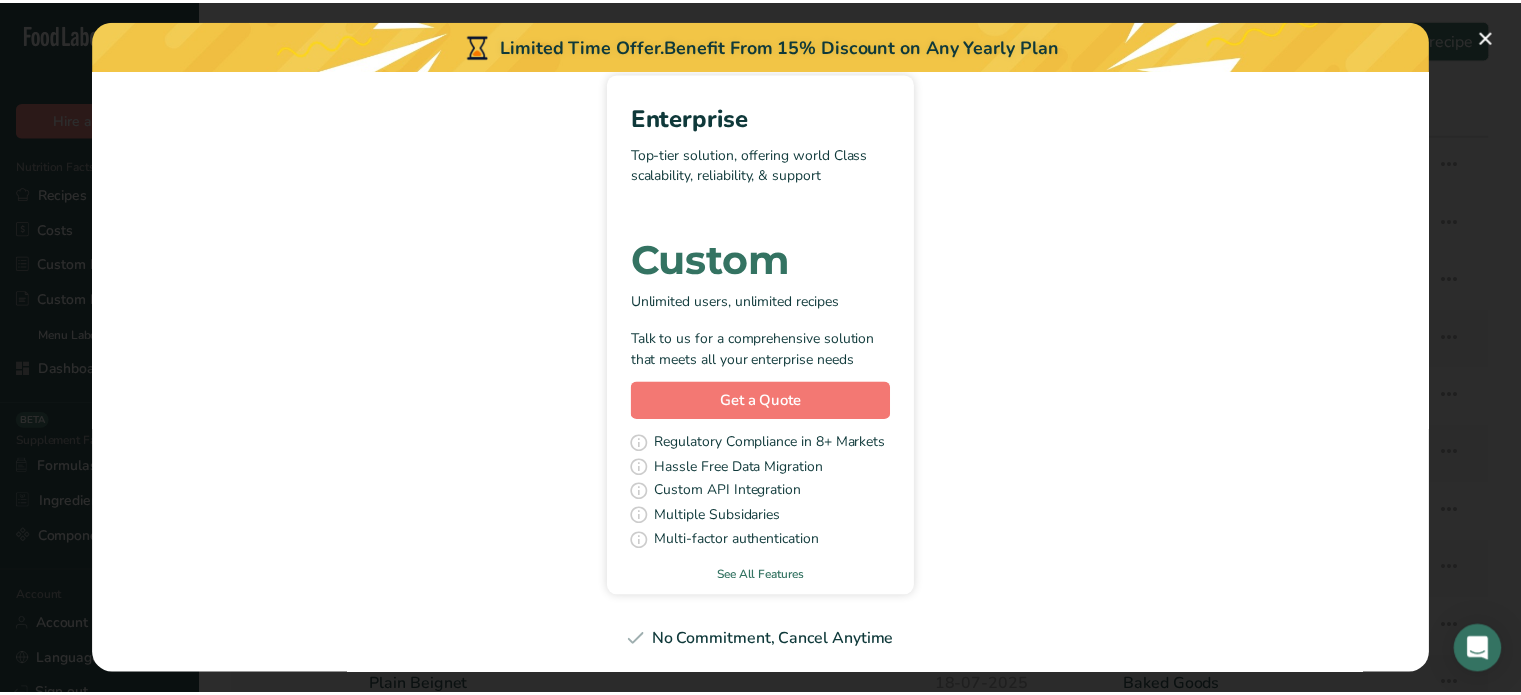 scroll, scrollTop: 0, scrollLeft: 0, axis: both 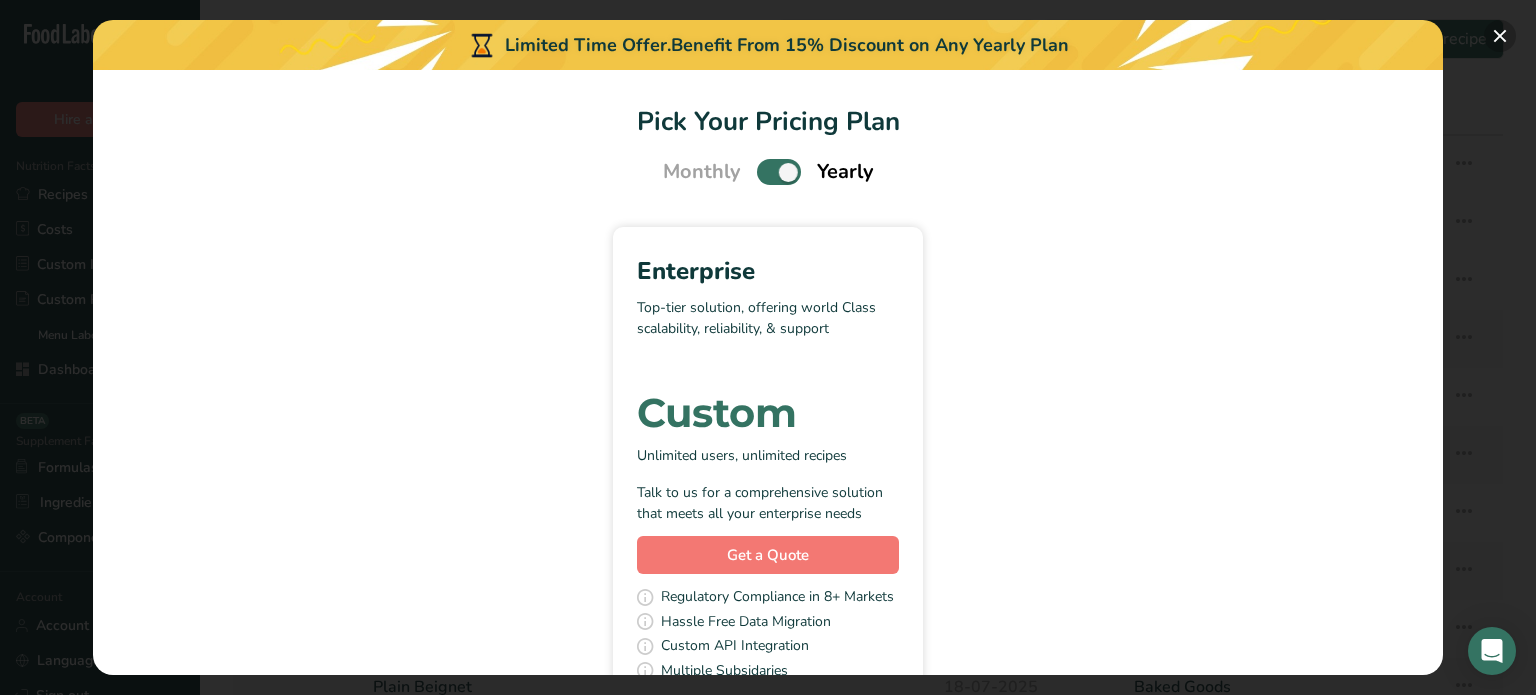 click at bounding box center (1500, 36) 